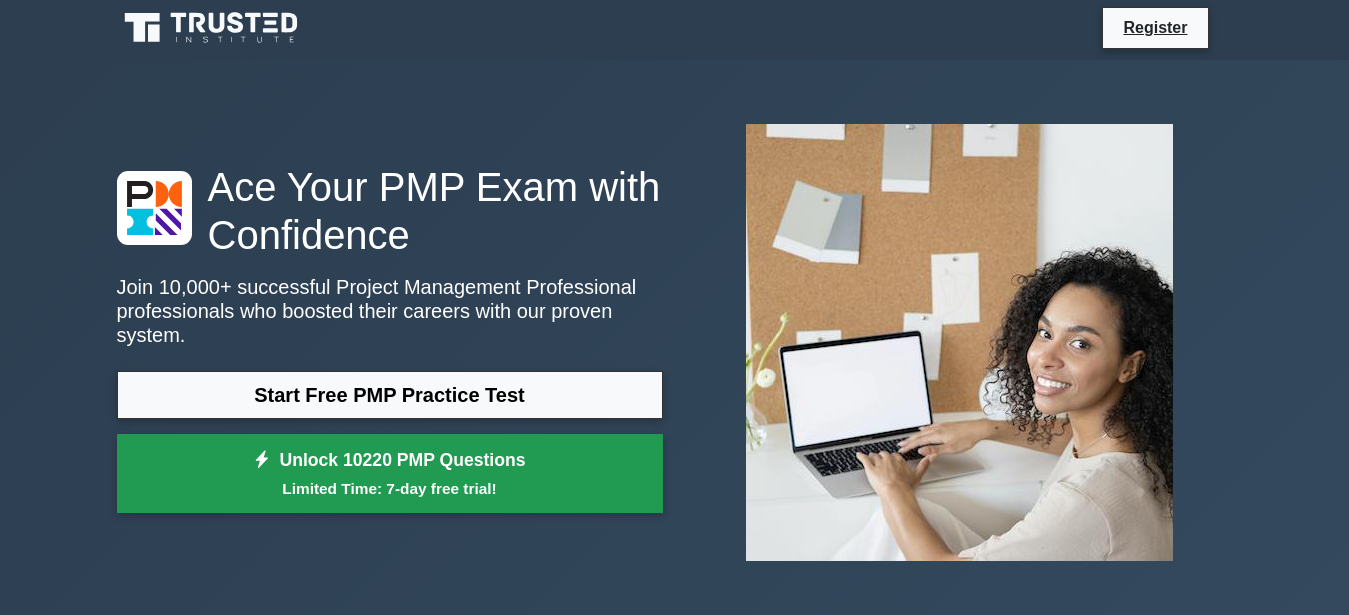 scroll, scrollTop: 0, scrollLeft: 0, axis: both 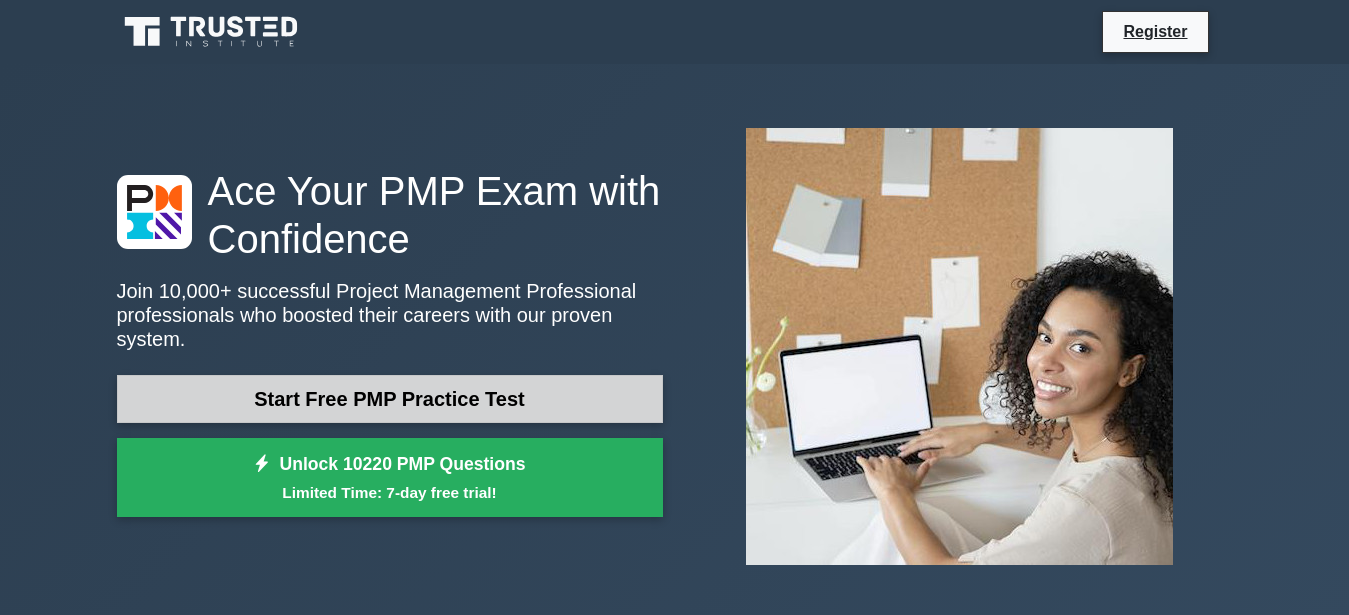 click on "Start Free PMP Practice Test" at bounding box center [390, 399] 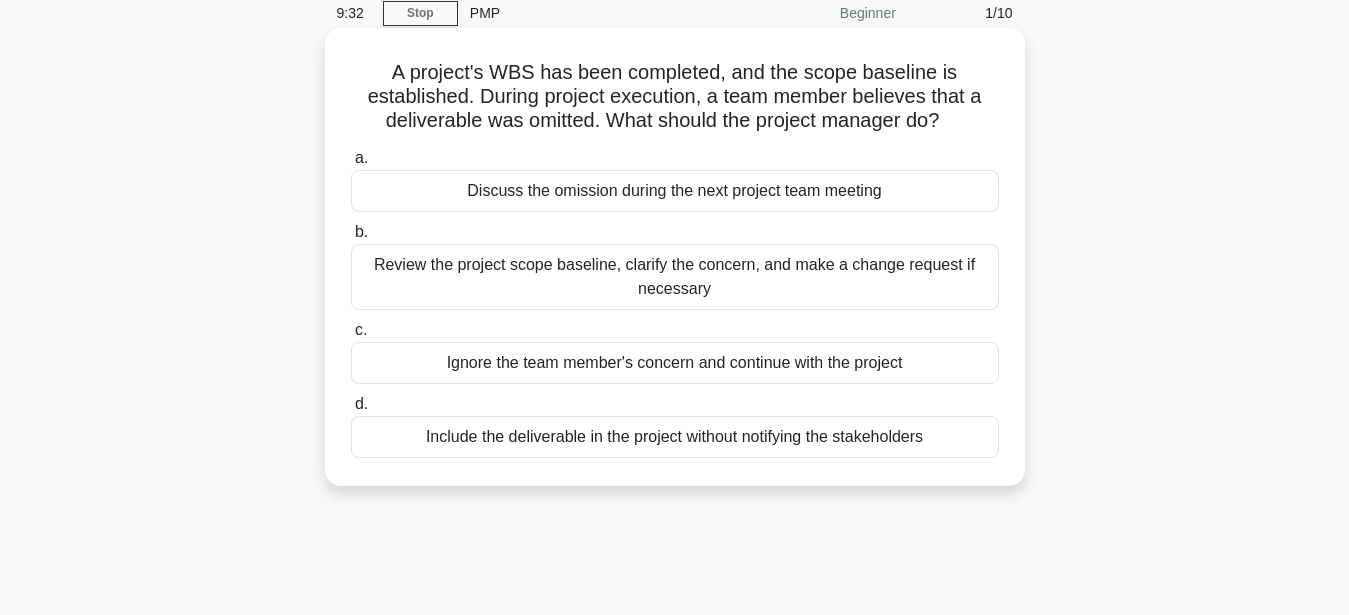scroll, scrollTop: 102, scrollLeft: 0, axis: vertical 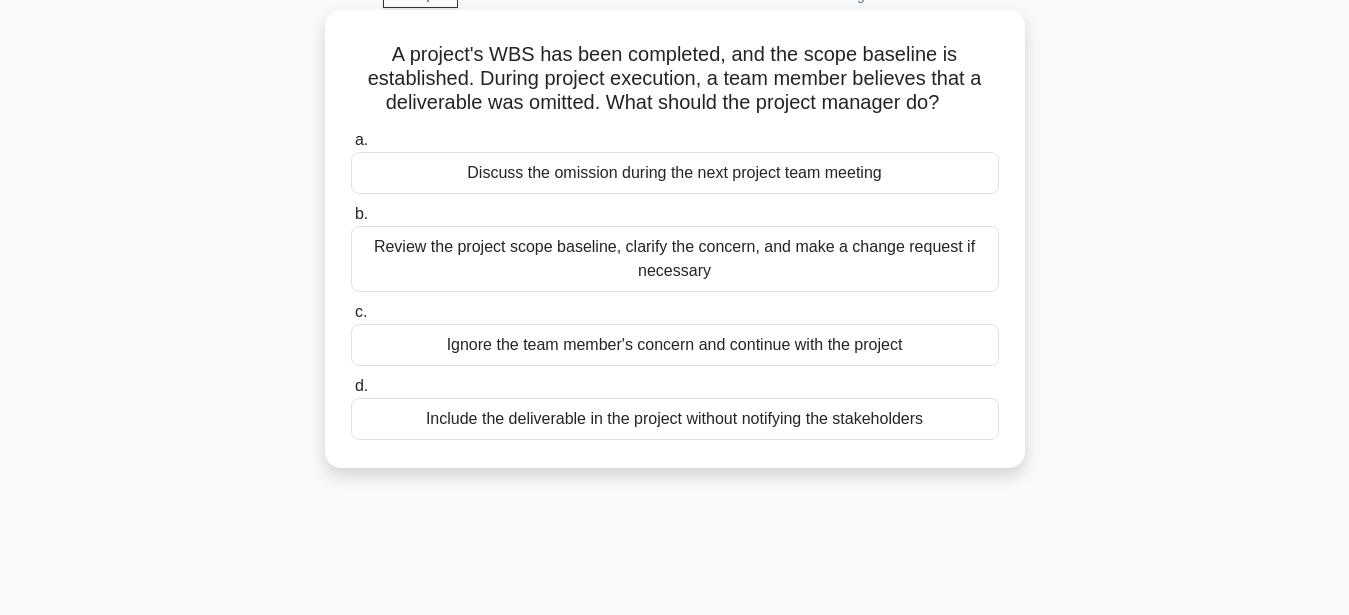 click on "Review the project scope baseline, clarify the concern, and make a change request if necessary" at bounding box center (675, 259) 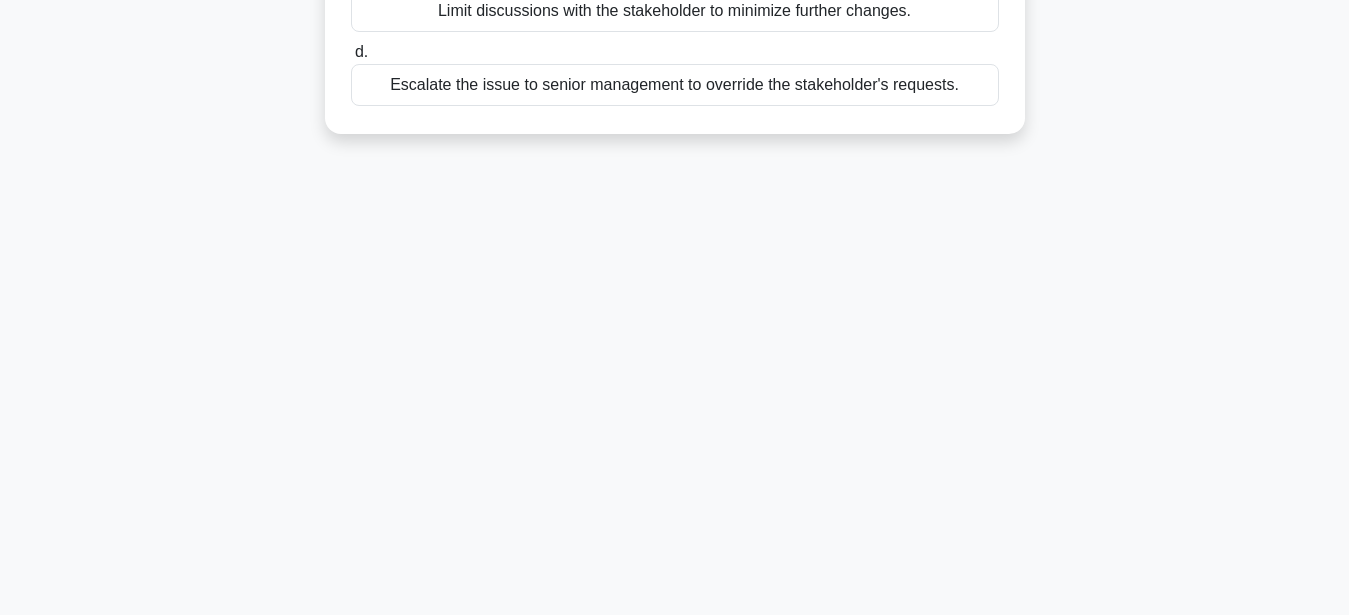 scroll, scrollTop: 57, scrollLeft: 0, axis: vertical 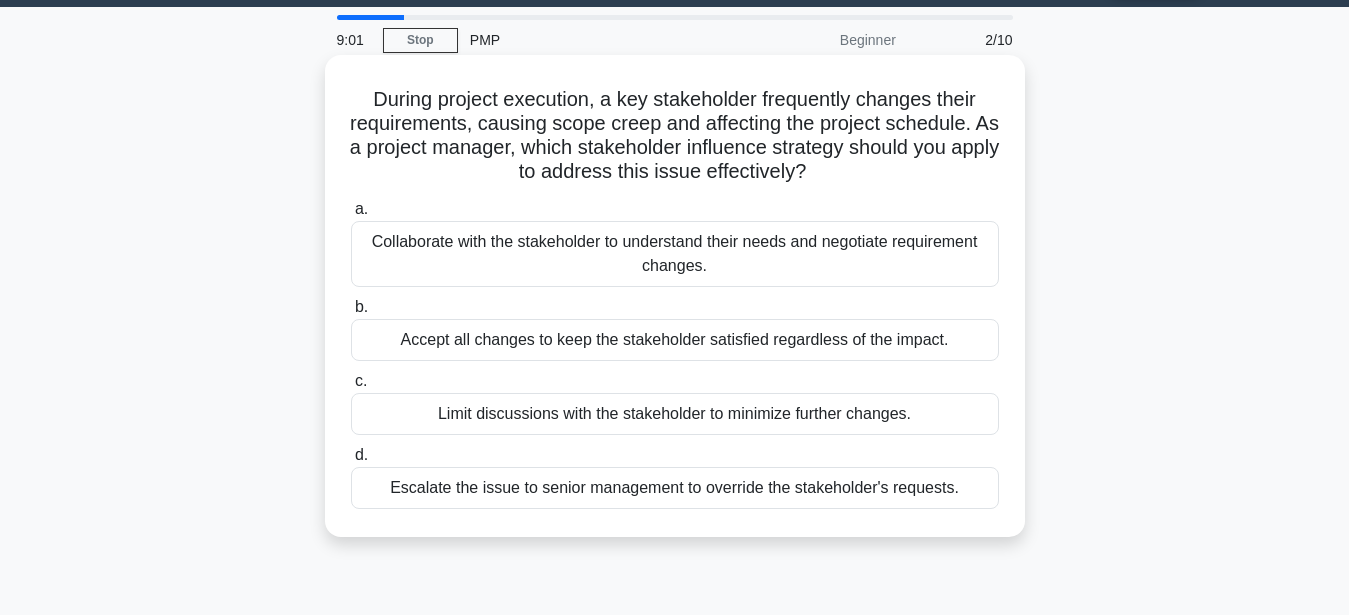click on "Collaborate with the stakeholder to understand their needs and negotiate requirement changes." at bounding box center [675, 254] 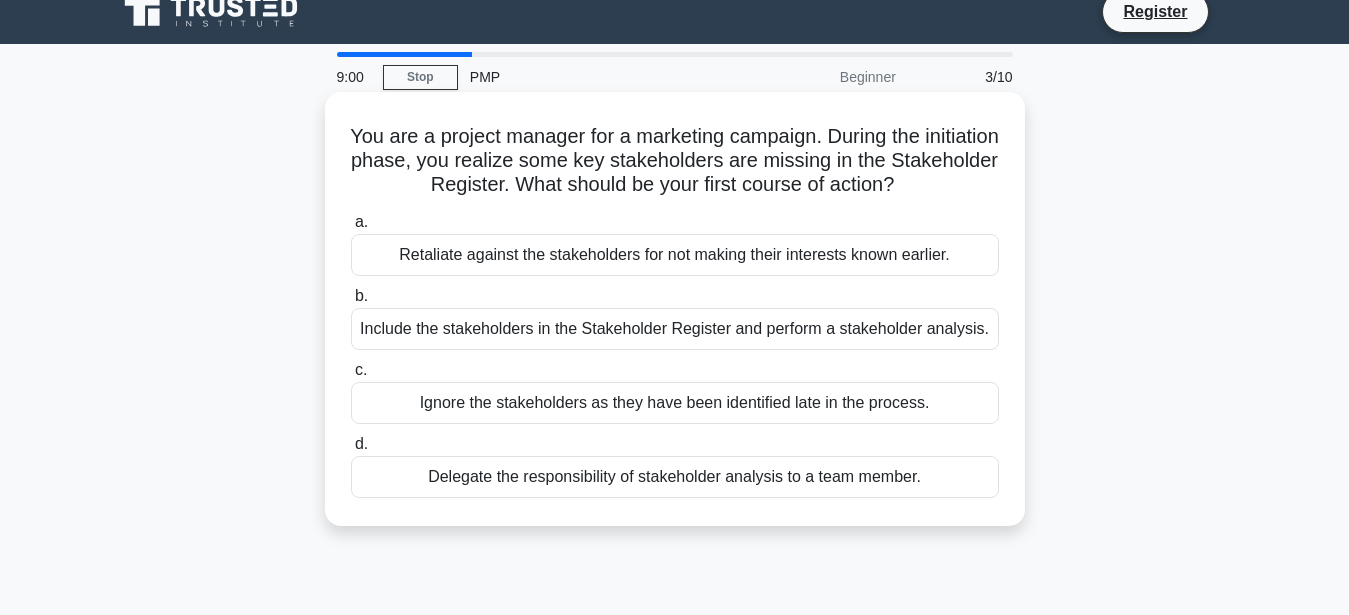 scroll, scrollTop: 0, scrollLeft: 0, axis: both 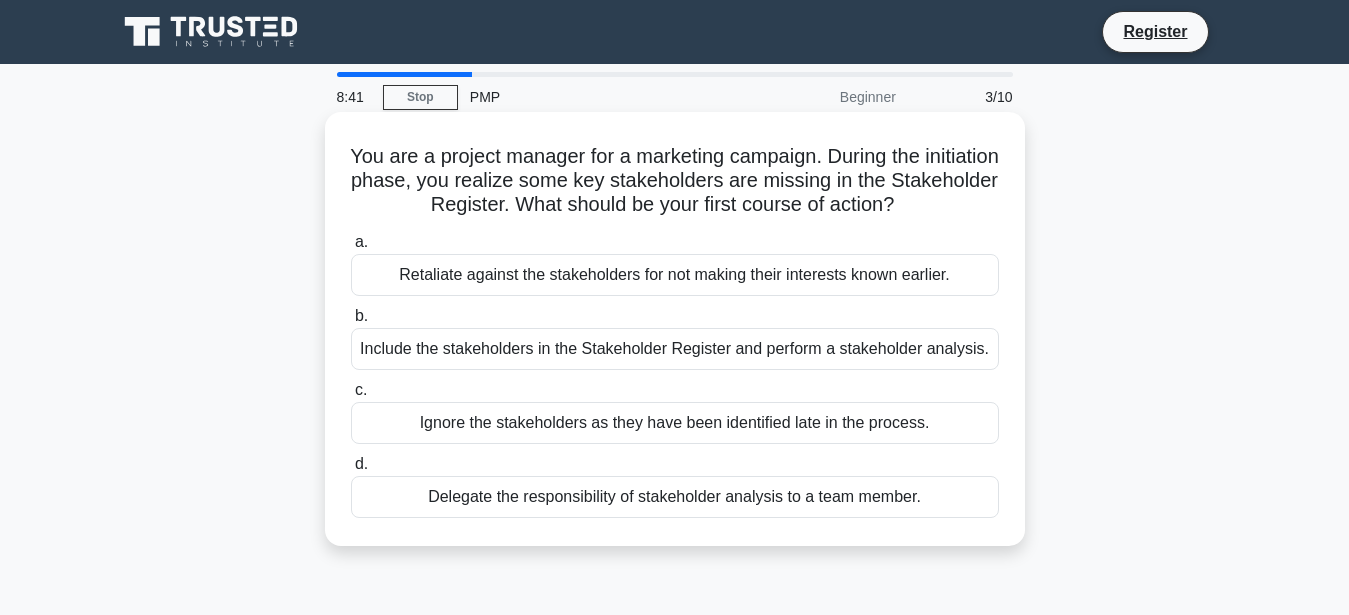 click on "Include the stakeholders in the Stakeholder Register and perform a stakeholder analysis." at bounding box center [675, 349] 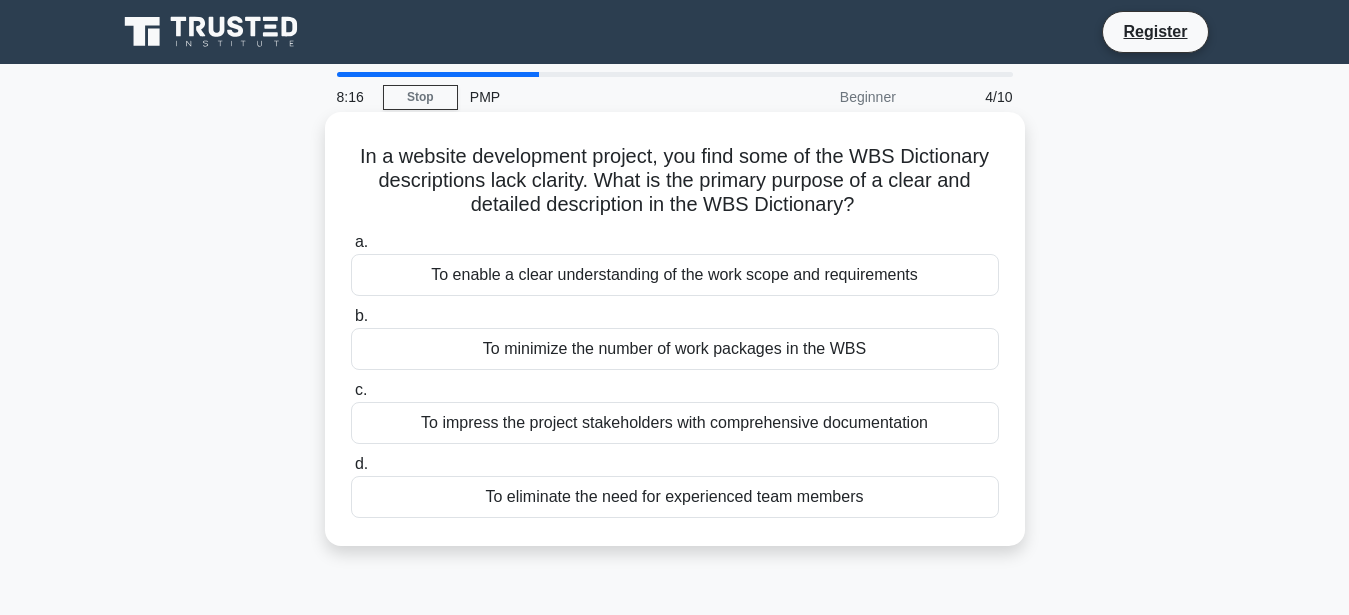 click on "To enable a clear understanding of the work scope and requirements" at bounding box center (675, 275) 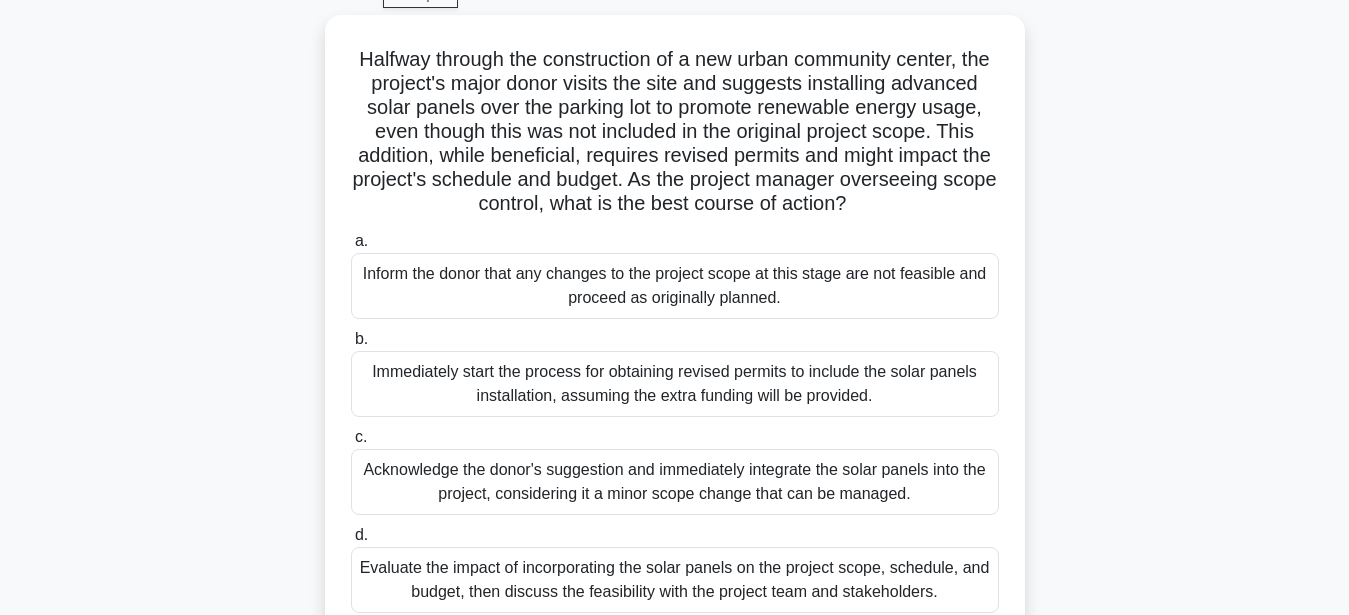 scroll, scrollTop: 204, scrollLeft: 0, axis: vertical 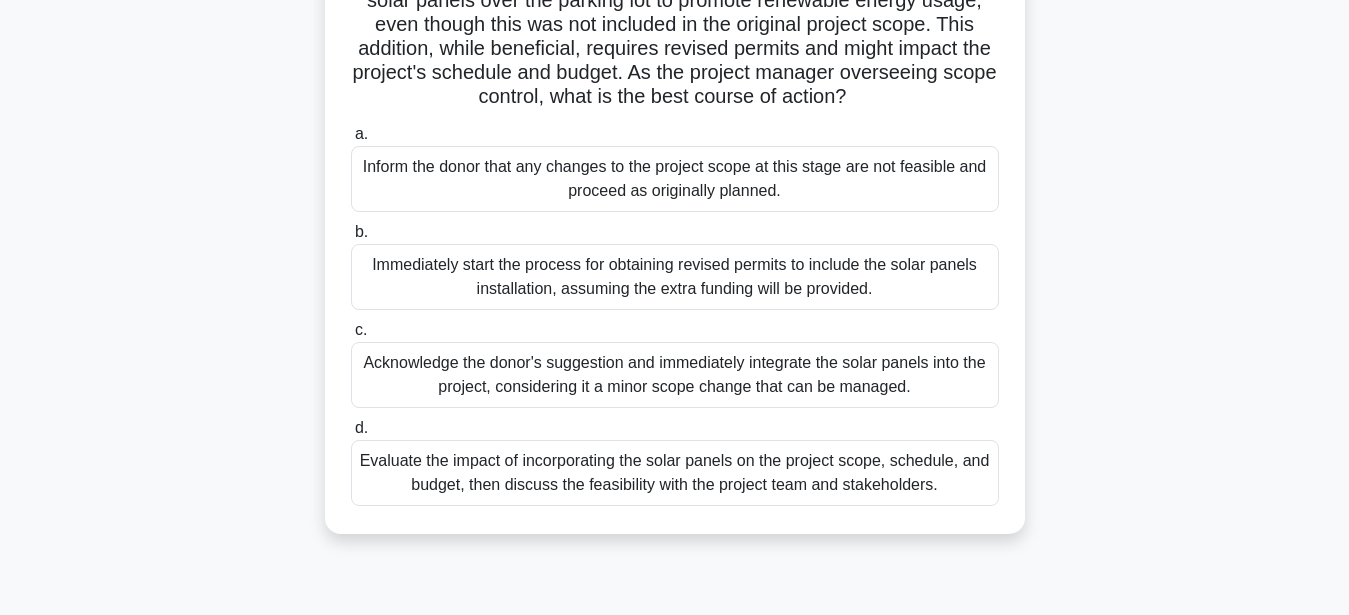 click on "Evaluate the impact of incorporating the solar panels on the project scope, schedule, and budget, then discuss the feasibility with the project team and stakeholders." at bounding box center (675, 473) 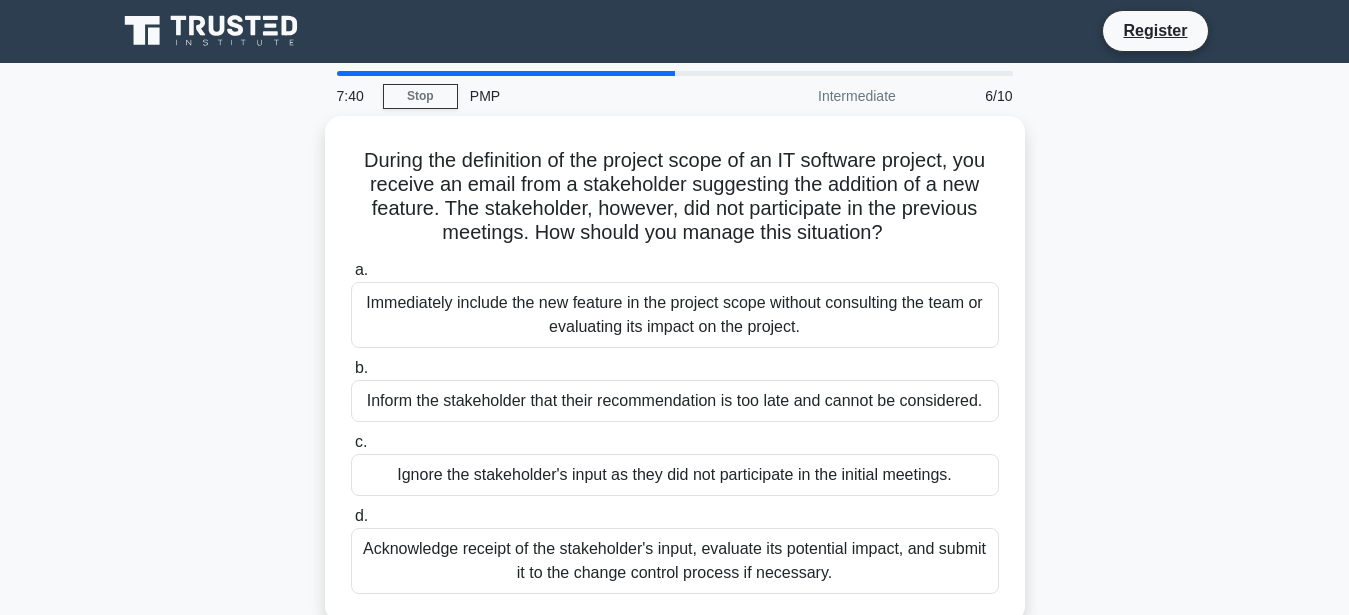 scroll, scrollTop: 0, scrollLeft: 0, axis: both 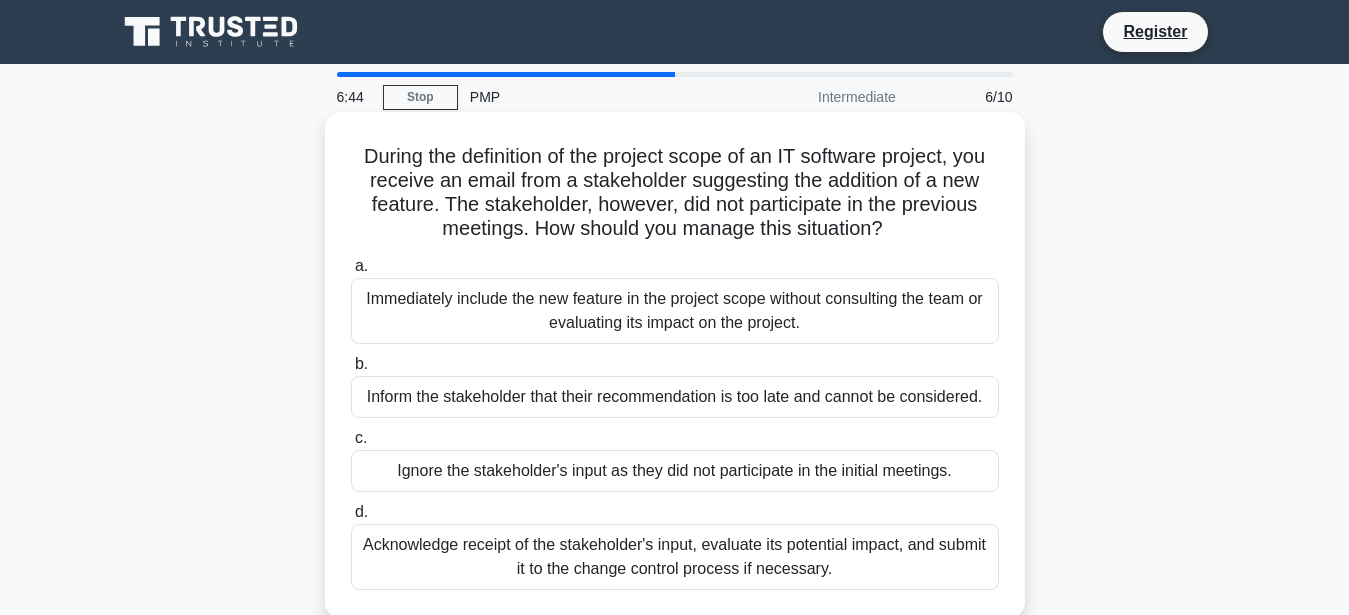 click on "Acknowledge receipt of the stakeholder's input, evaluate its potential impact, and submit it to the change control process if necessary." at bounding box center [675, 557] 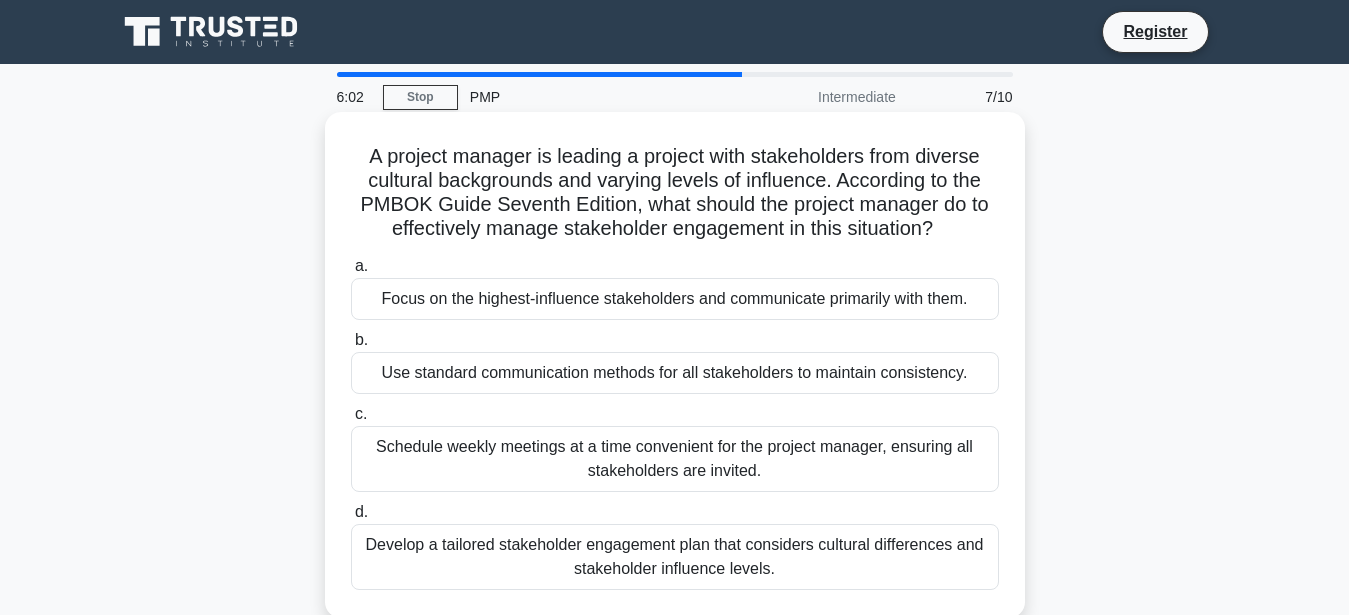 click on "Develop a tailored stakeholder engagement plan that considers cultural differences and stakeholder influence levels." at bounding box center (675, 557) 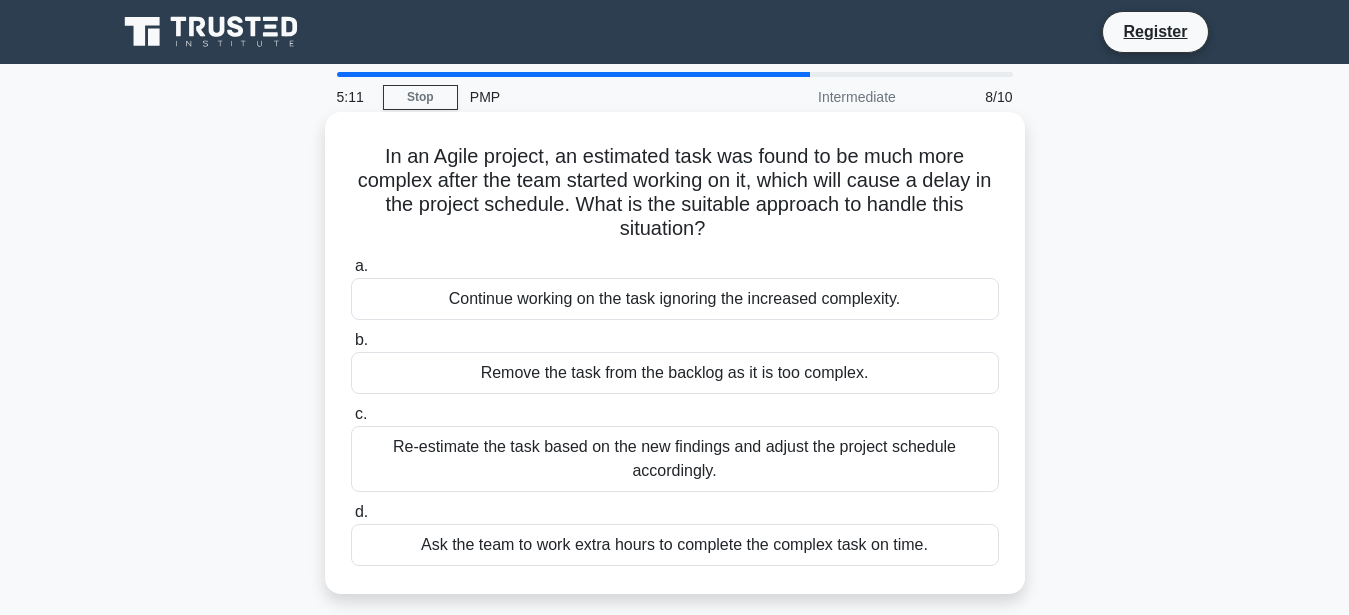click on "Re-estimate the task based on the new findings and adjust the project schedule accordingly." at bounding box center [675, 459] 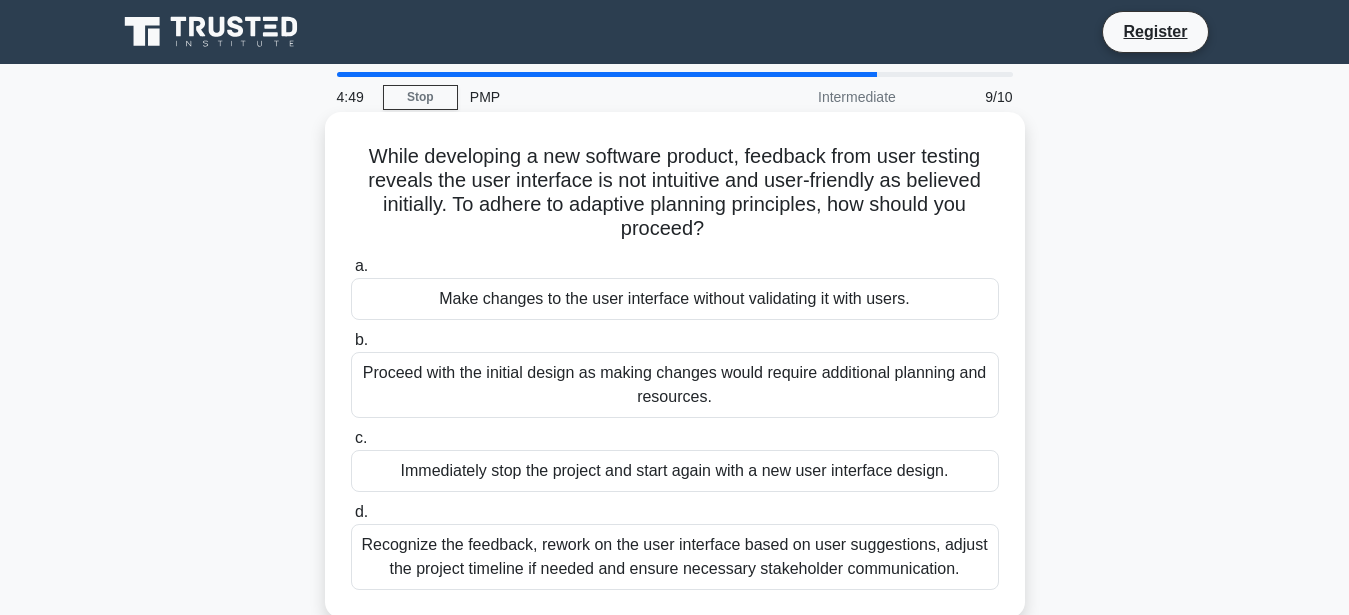click on "Recognize the feedback, rework on the user interface based on user suggestions, adjust the project timeline if needed and ensure necessary stakeholder communication." at bounding box center (675, 557) 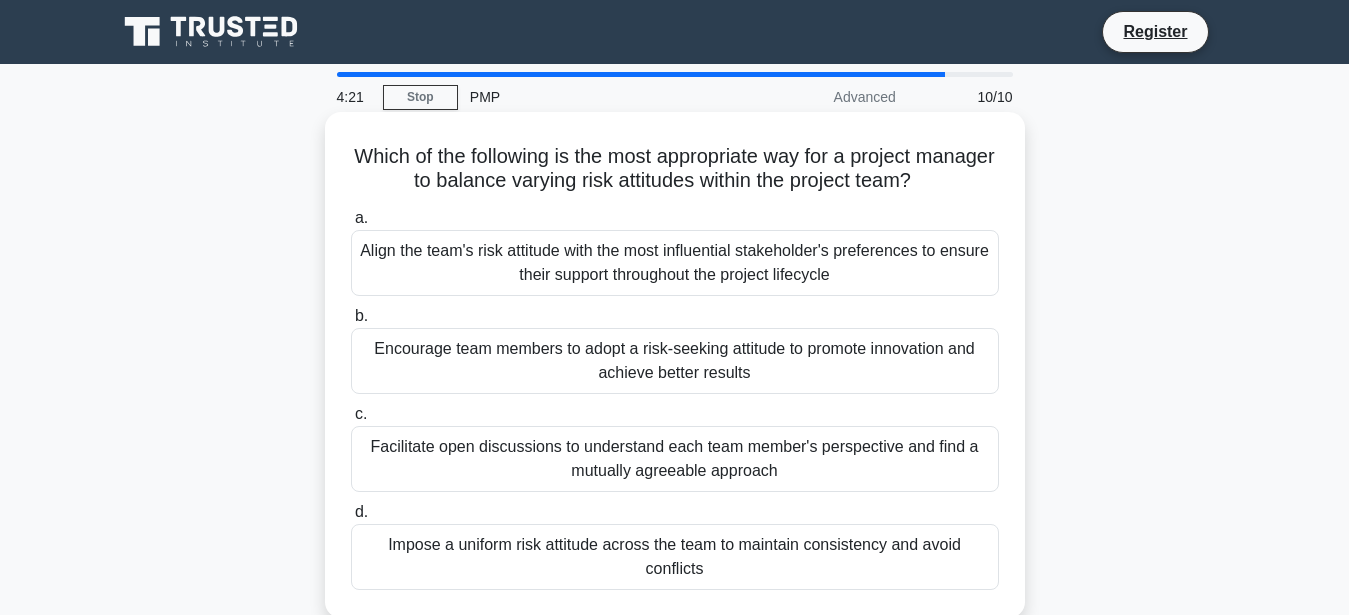 scroll, scrollTop: 102, scrollLeft: 0, axis: vertical 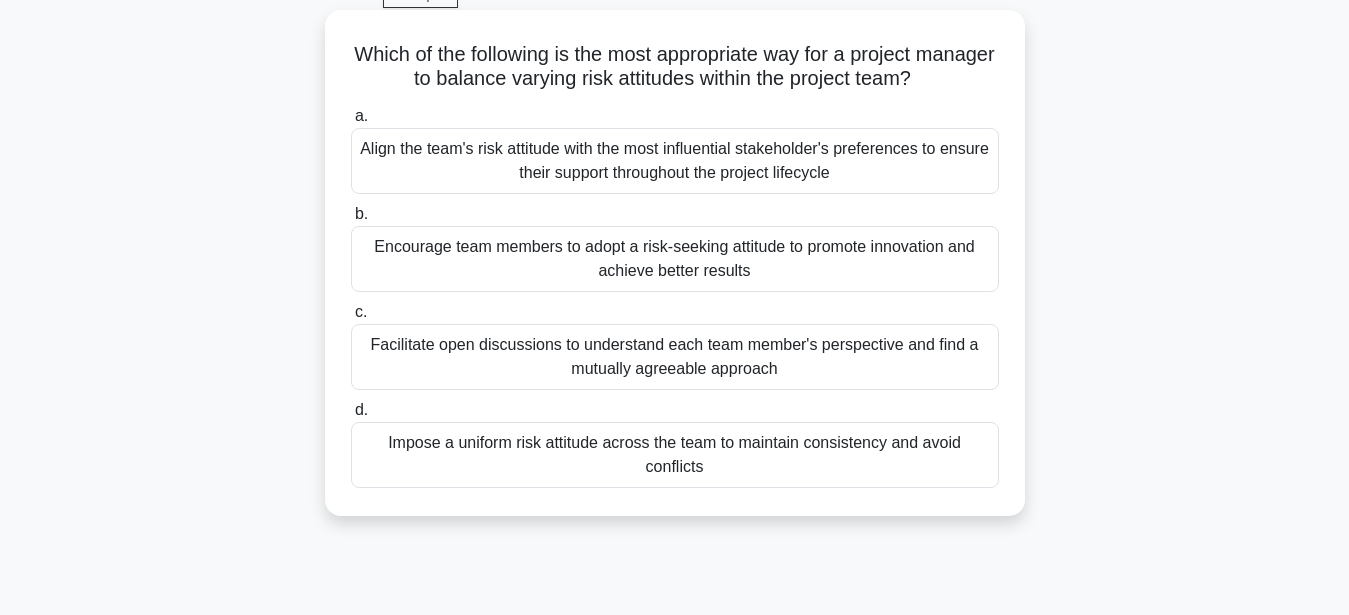 click on "Facilitate open discussions to understand each team member's perspective and find a mutually agreeable approach" at bounding box center (675, 357) 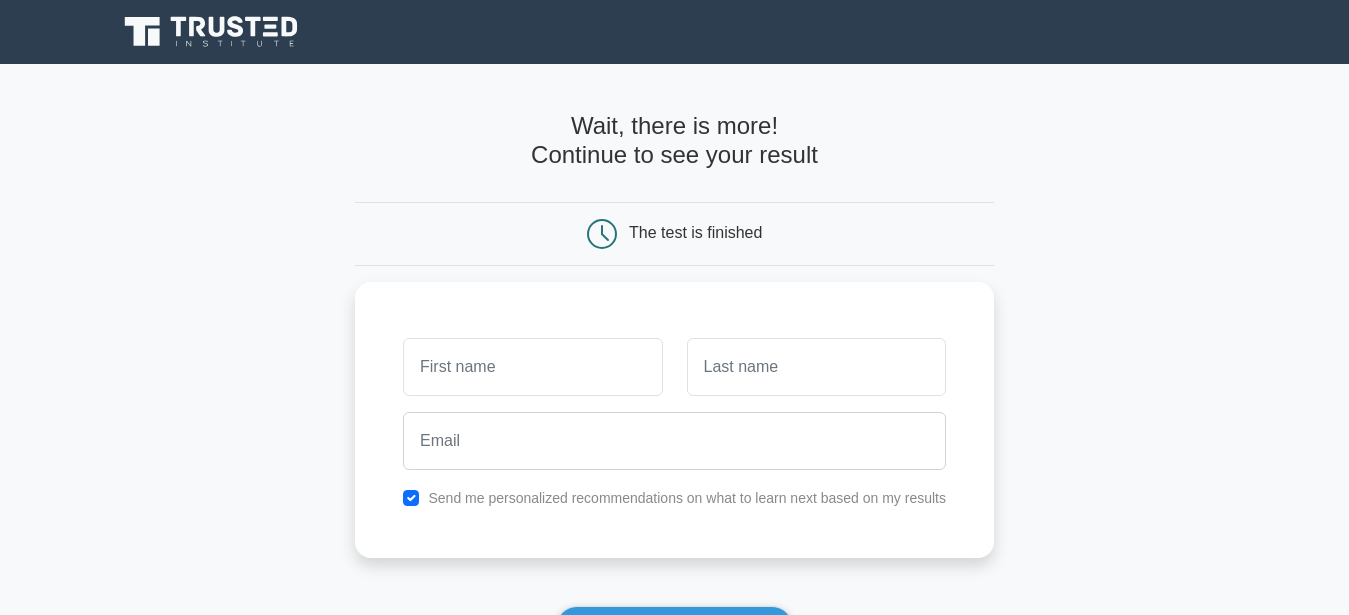 scroll, scrollTop: 0, scrollLeft: 0, axis: both 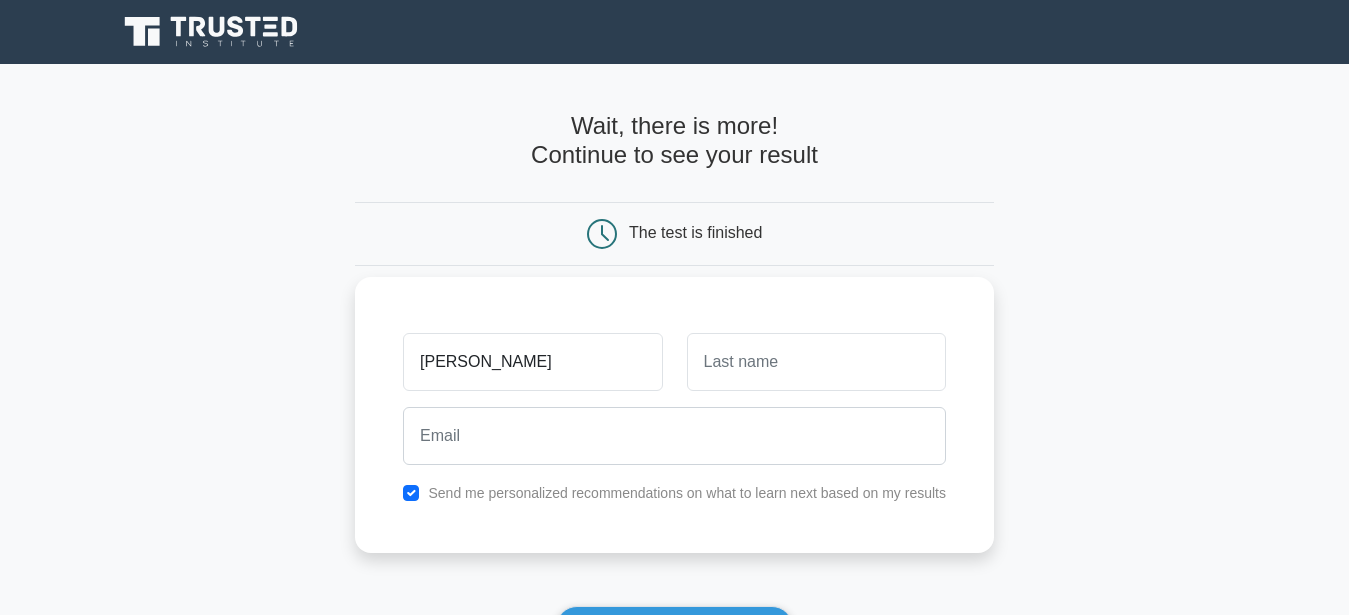 type on "[PERSON_NAME]" 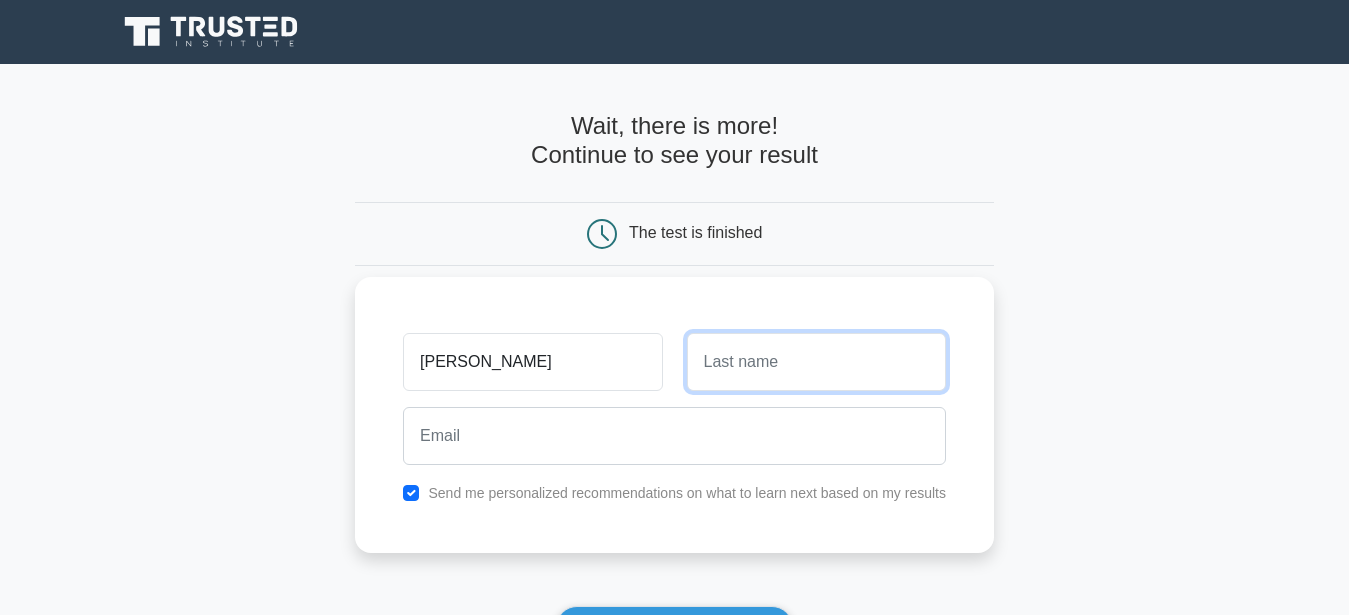 click at bounding box center [816, 362] 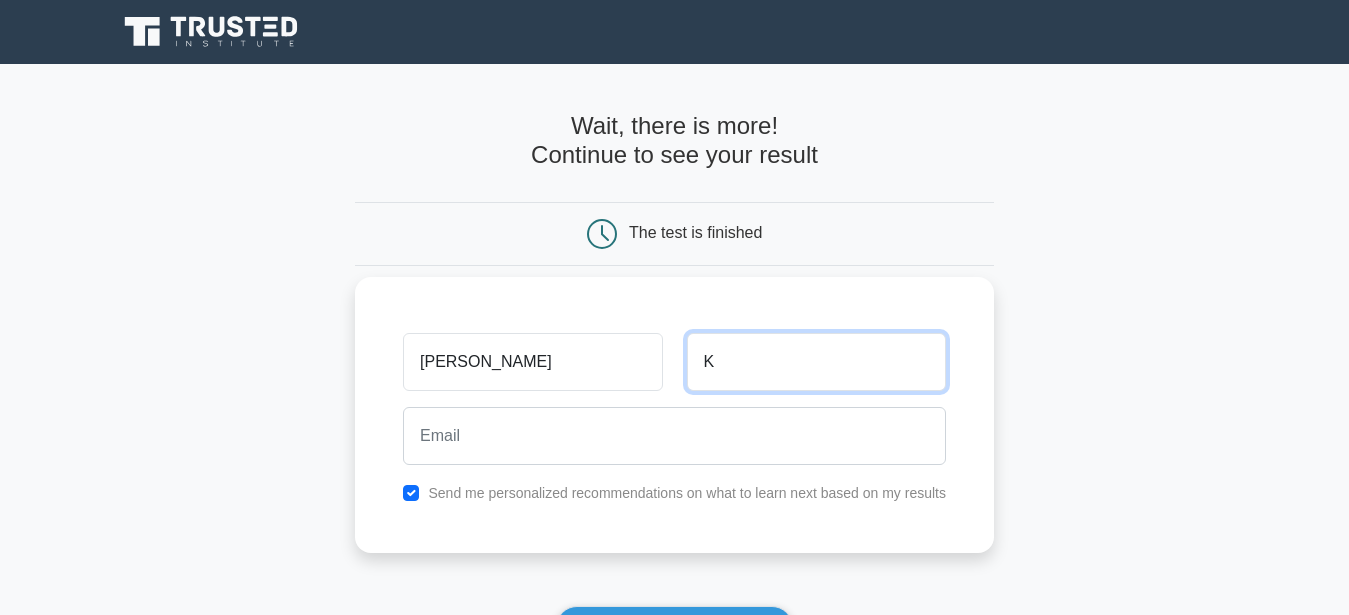 type on "K" 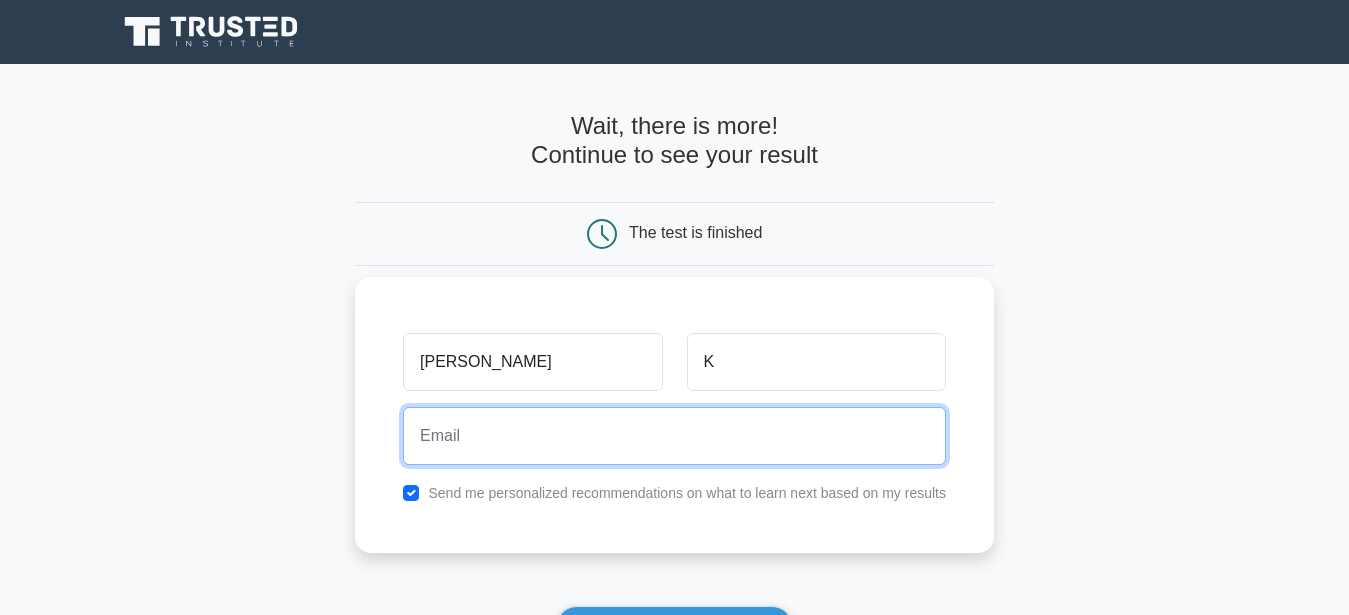 click at bounding box center (674, 436) 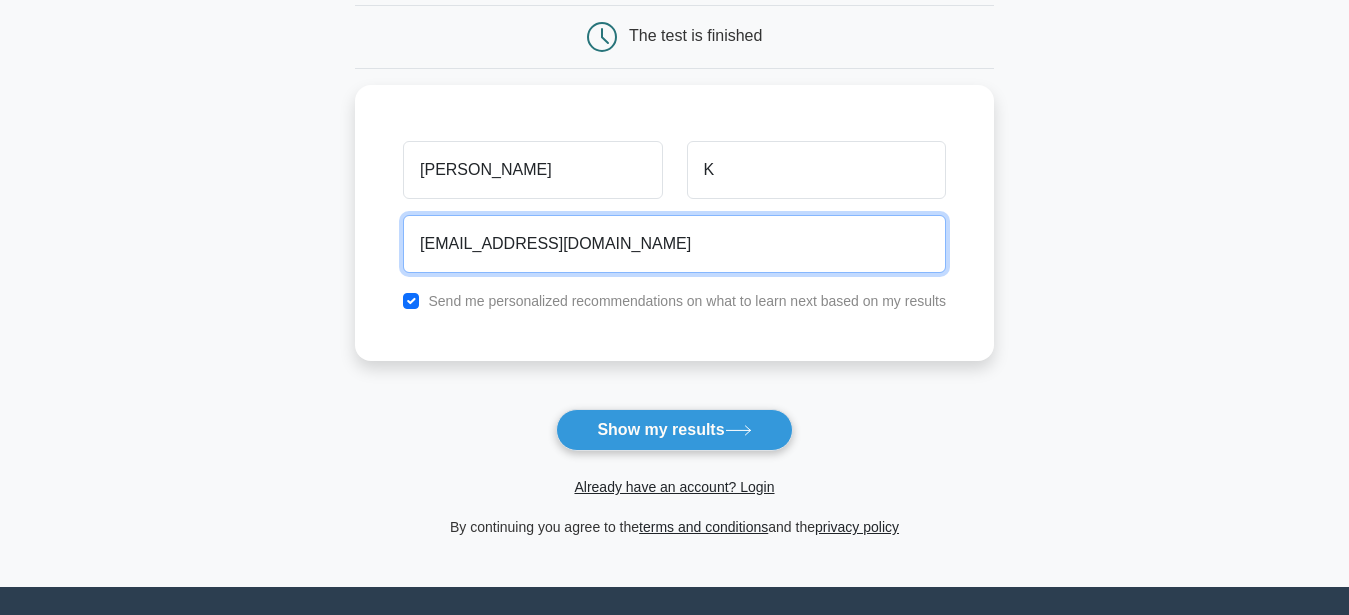 scroll, scrollTop: 204, scrollLeft: 0, axis: vertical 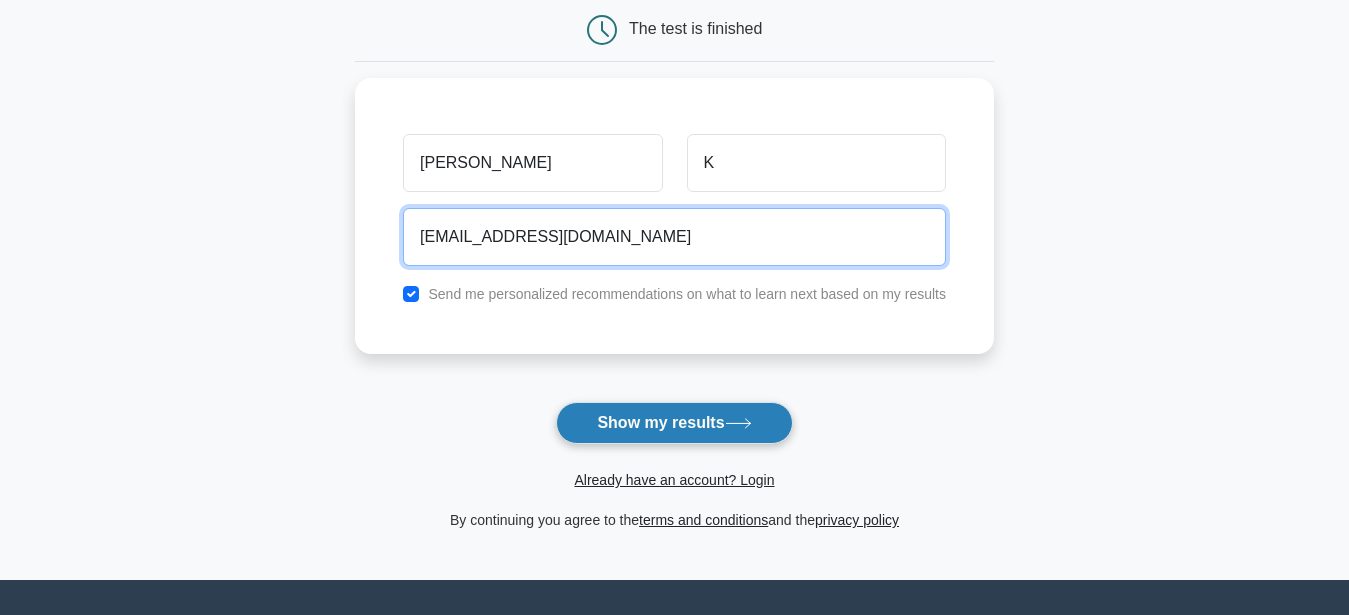 type on "[EMAIL_ADDRESS][DOMAIN_NAME]" 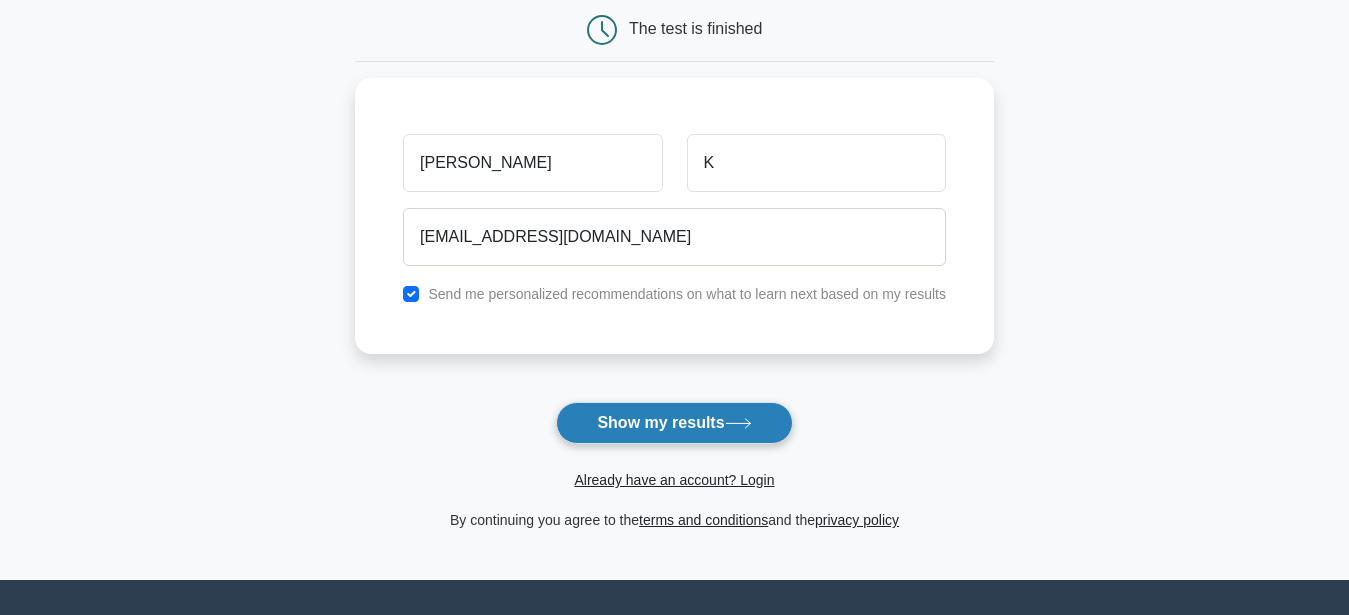 click on "Show my results" at bounding box center [674, 423] 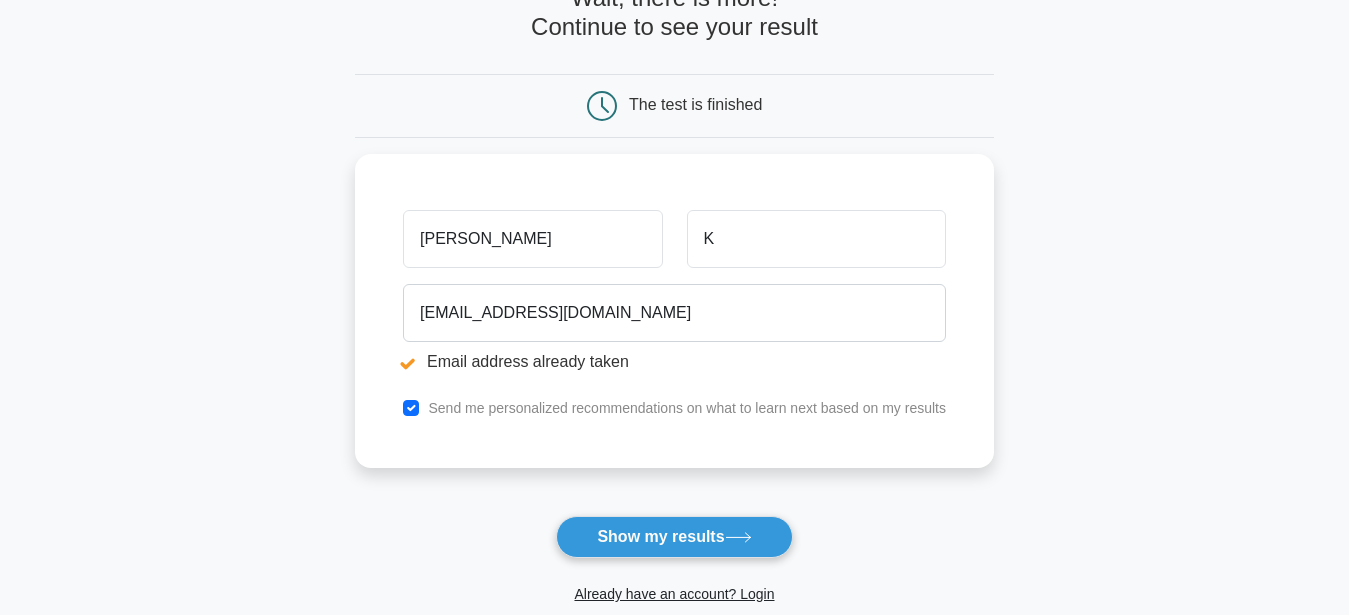 scroll, scrollTop: 204, scrollLeft: 0, axis: vertical 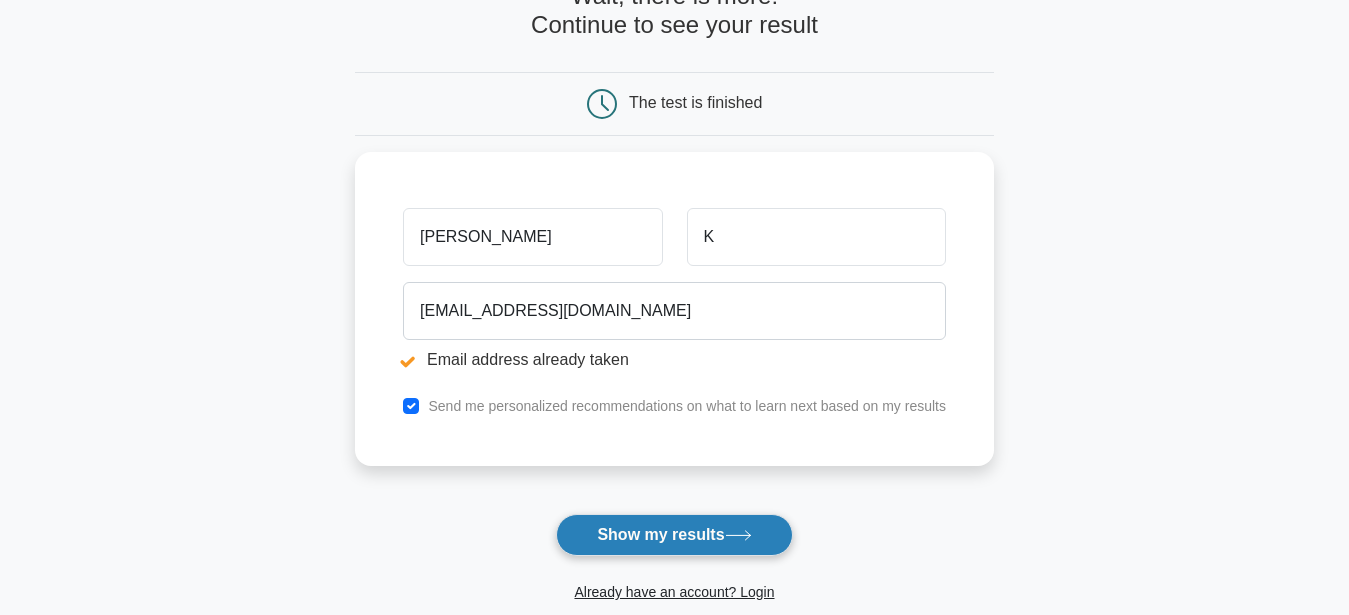 click on "Show my results" at bounding box center (674, 535) 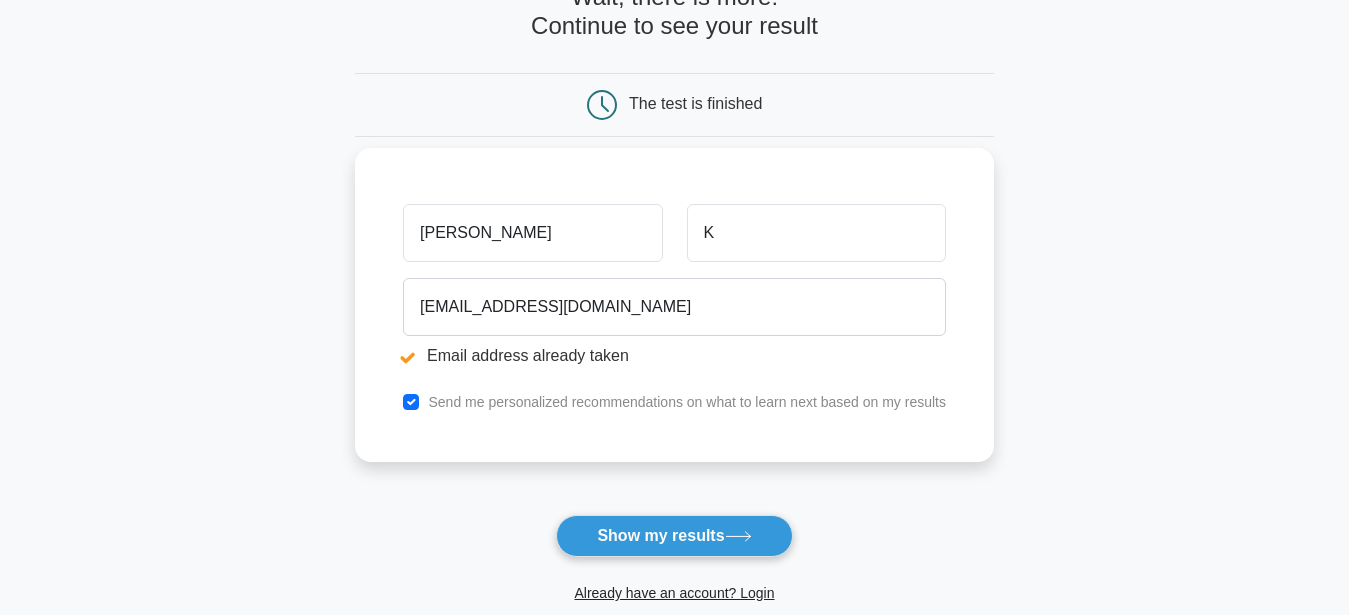 scroll, scrollTop: 204, scrollLeft: 0, axis: vertical 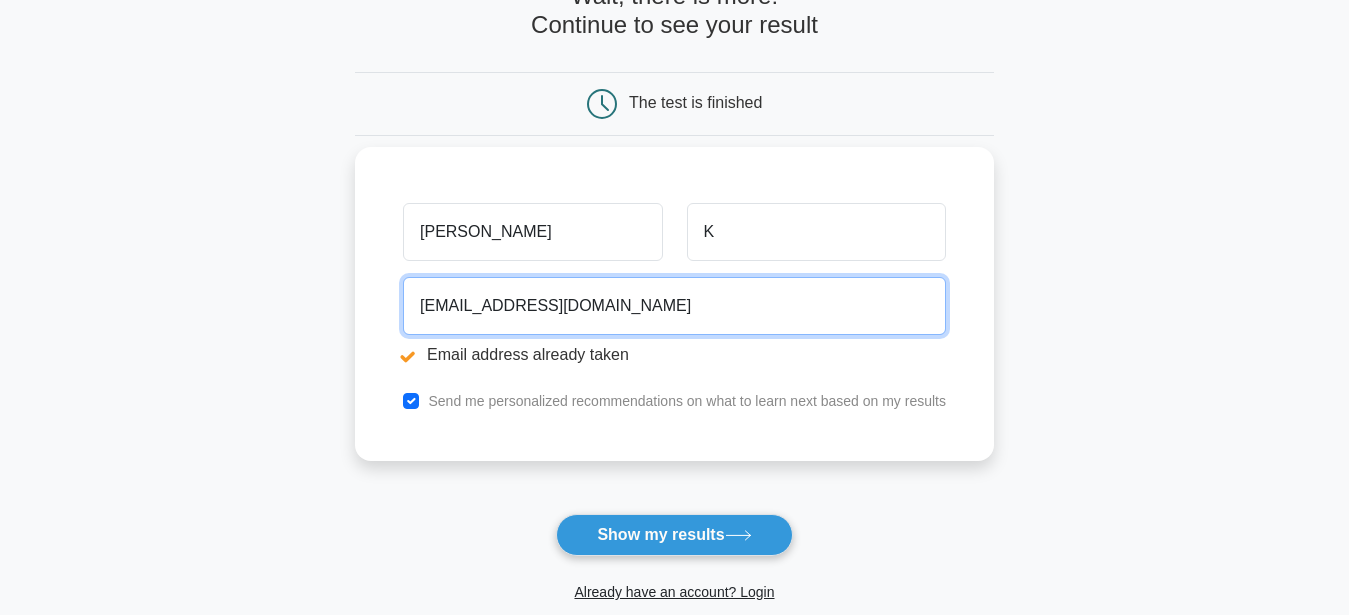 drag, startPoint x: 698, startPoint y: 309, endPoint x: 389, endPoint y: 311, distance: 309.00647 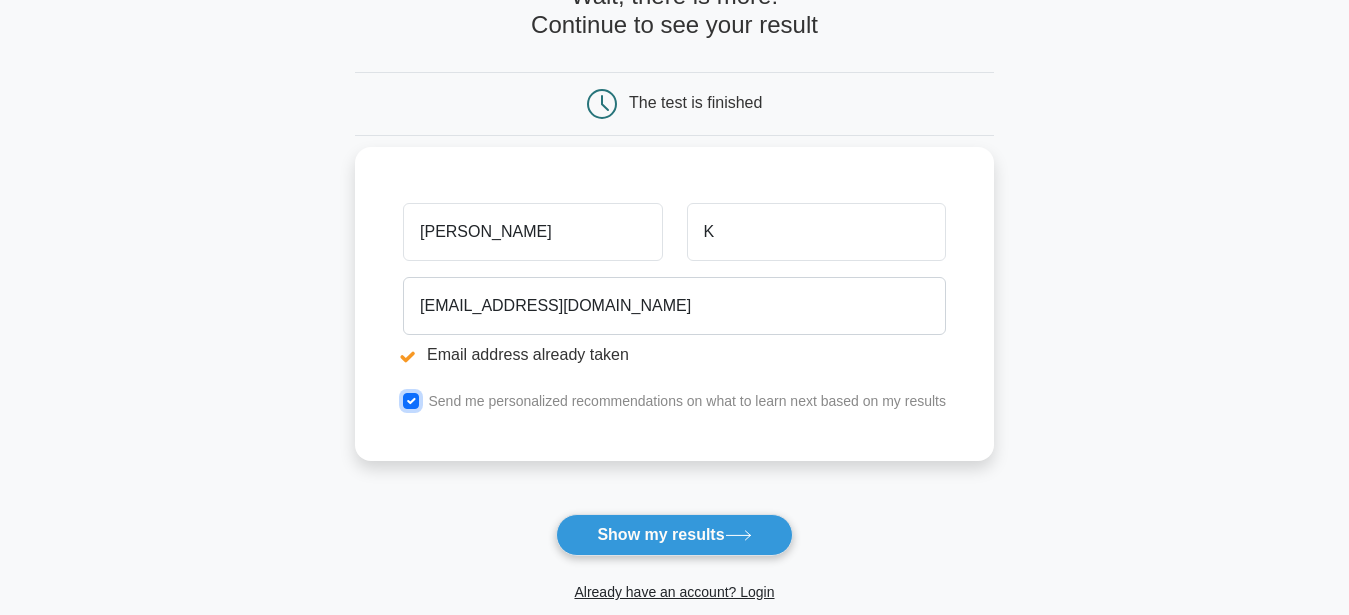 click at bounding box center [411, 401] 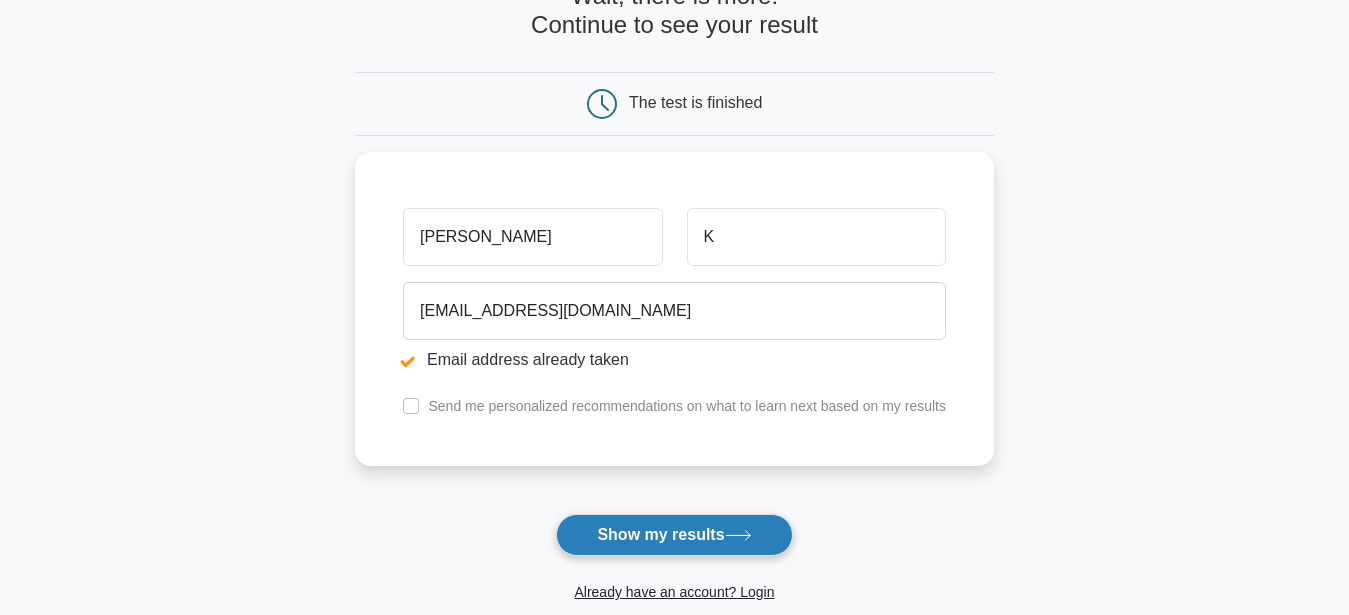 click on "Show my results" at bounding box center [674, 535] 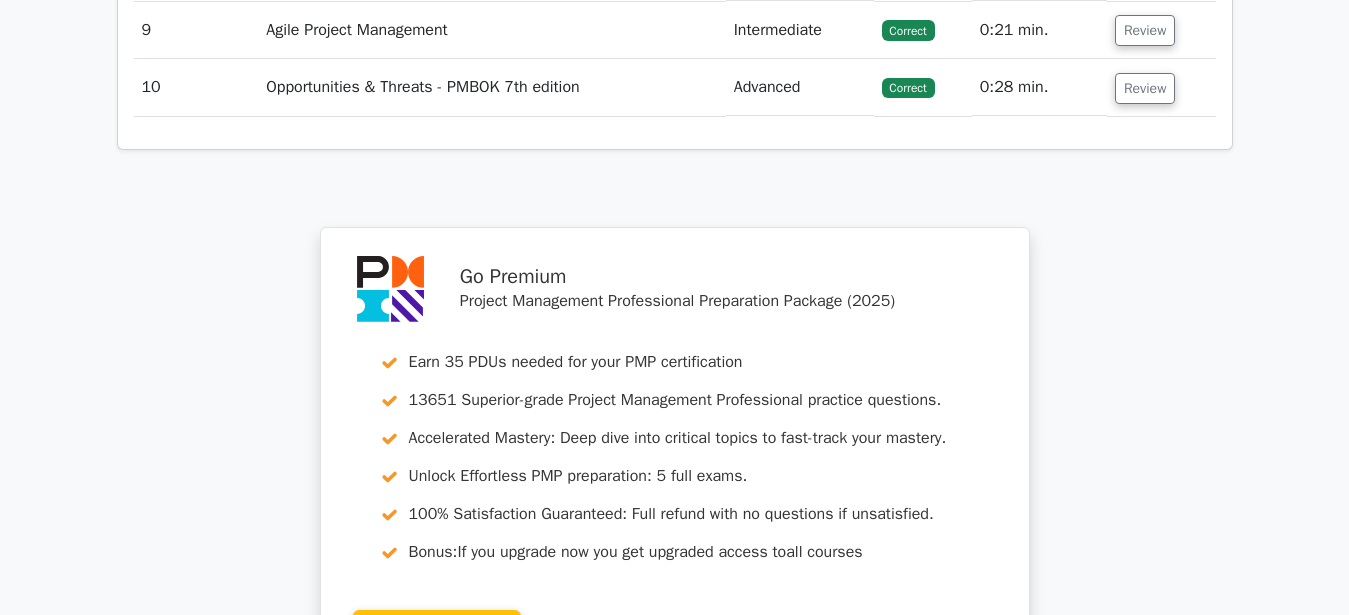 scroll, scrollTop: 3264, scrollLeft: 0, axis: vertical 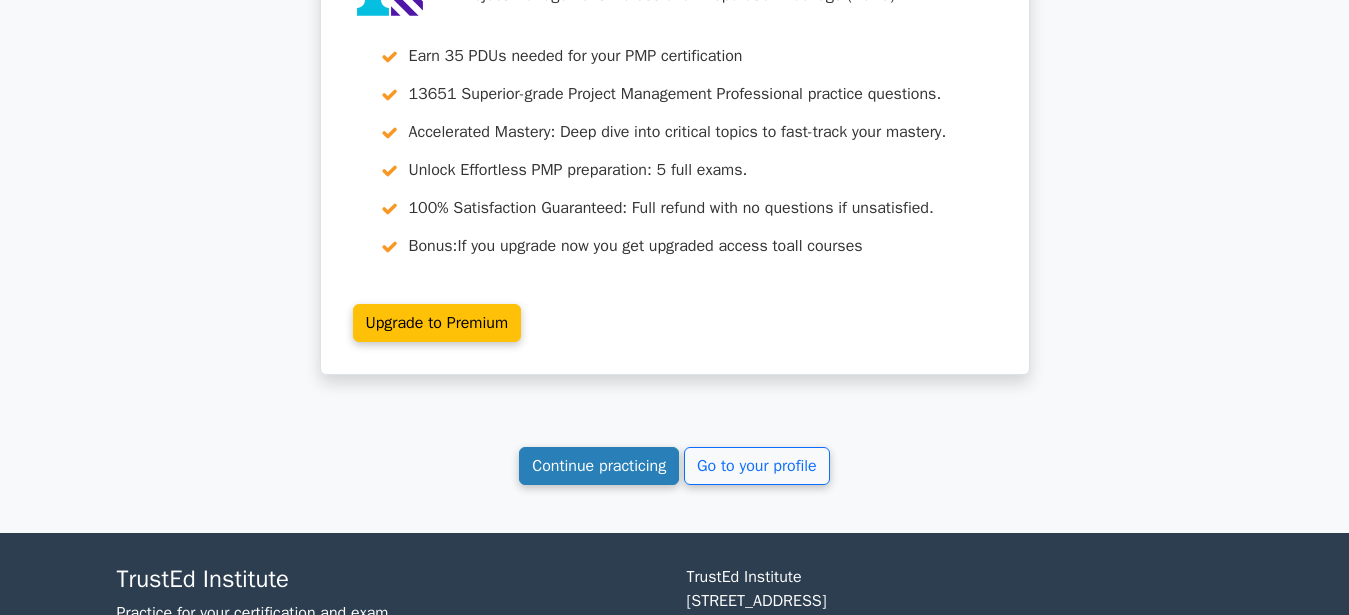 click on "Continue practicing" at bounding box center (599, 466) 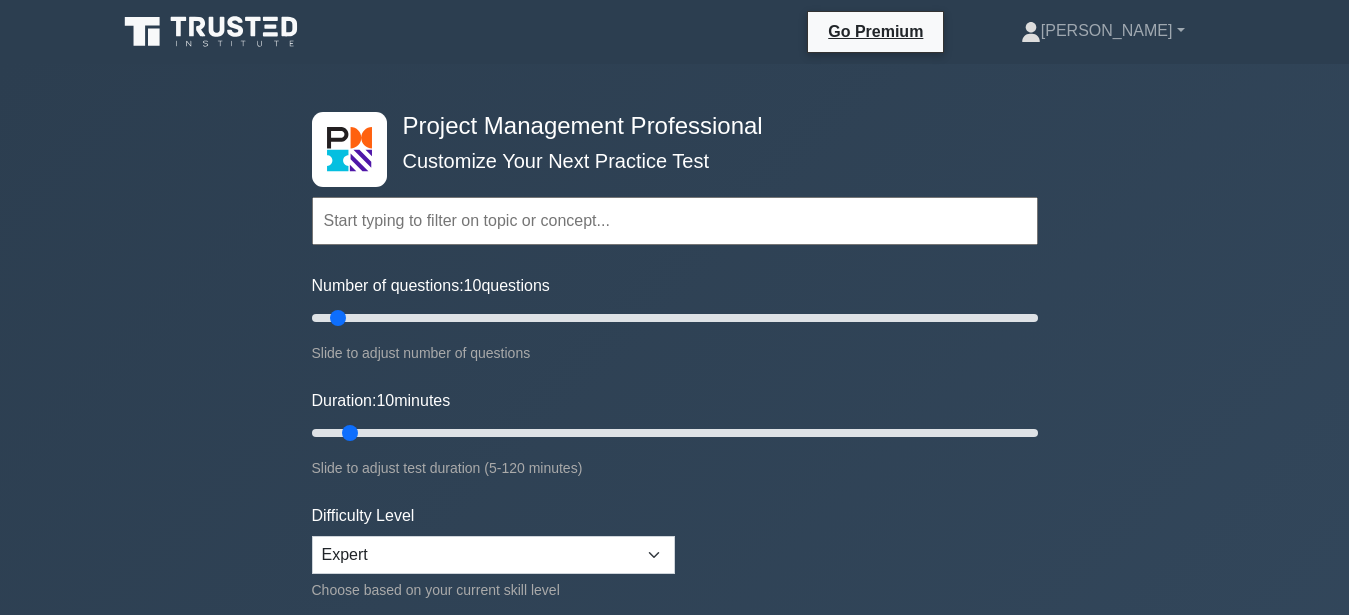 scroll, scrollTop: 0, scrollLeft: 0, axis: both 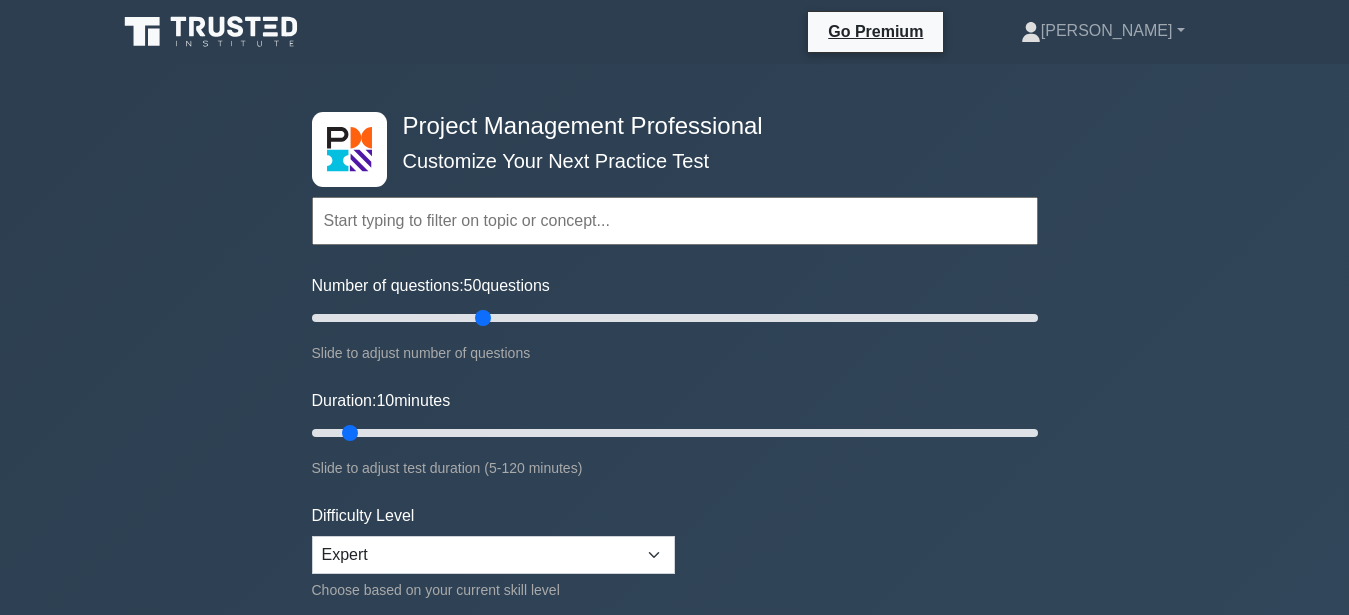drag, startPoint x: 335, startPoint y: 319, endPoint x: 489, endPoint y: 321, distance: 154.01299 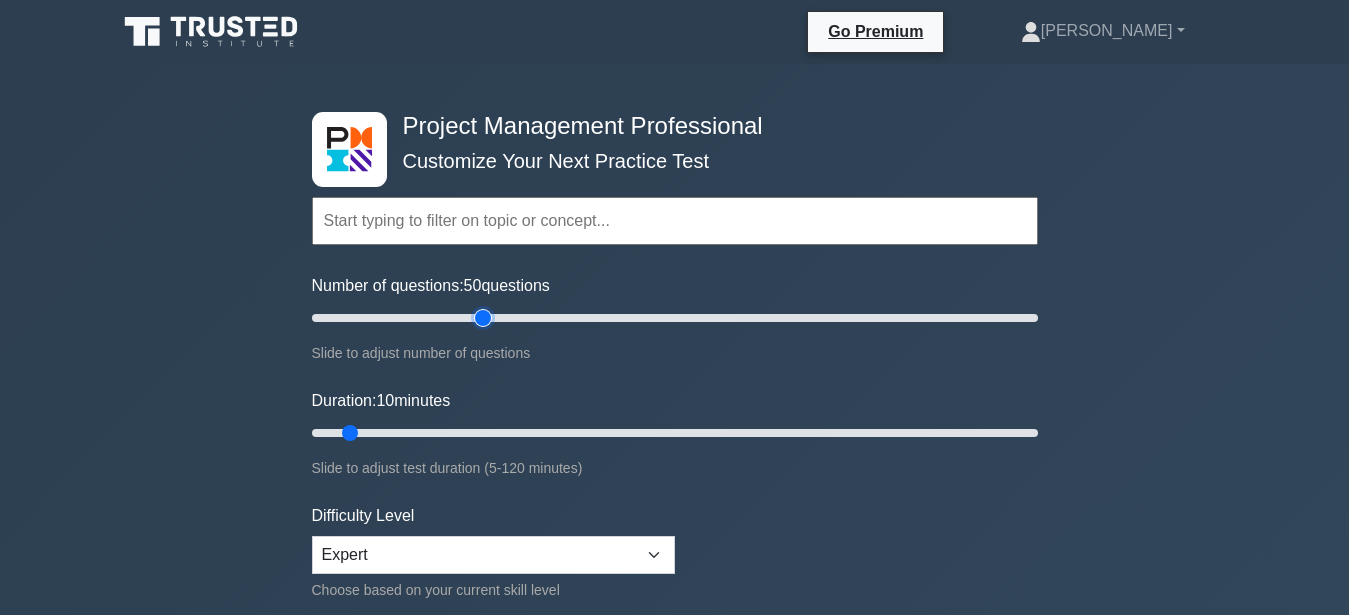 type on "50" 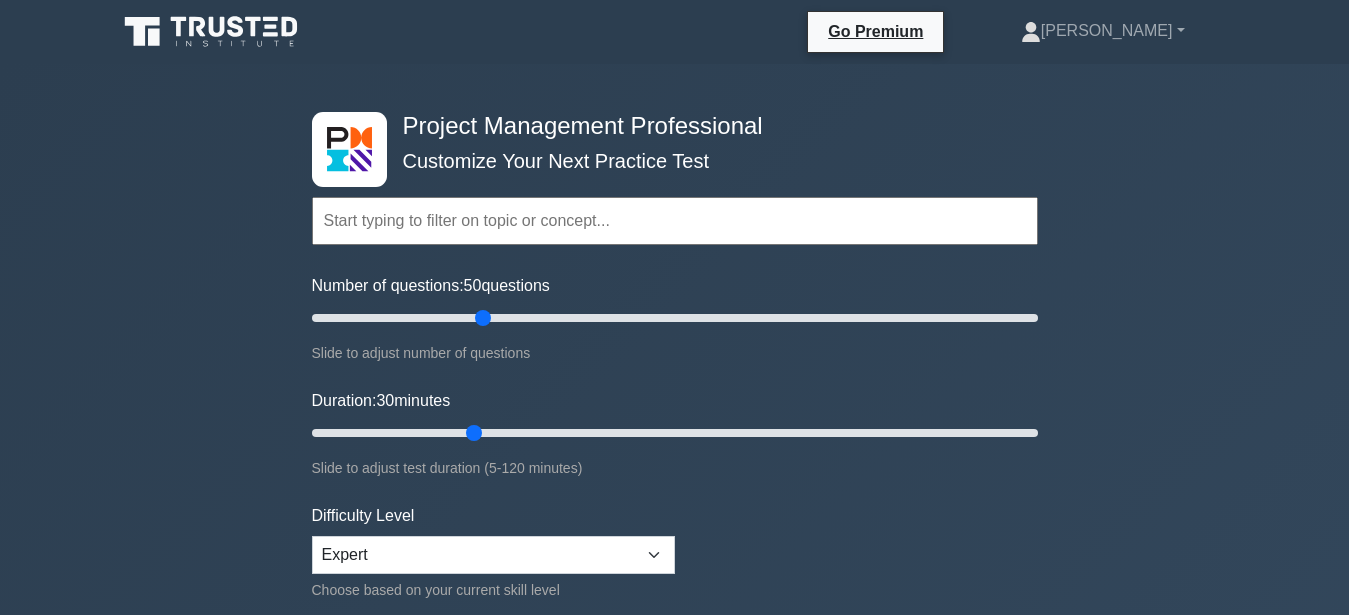 drag, startPoint x: 348, startPoint y: 430, endPoint x: 467, endPoint y: 439, distance: 119.33985 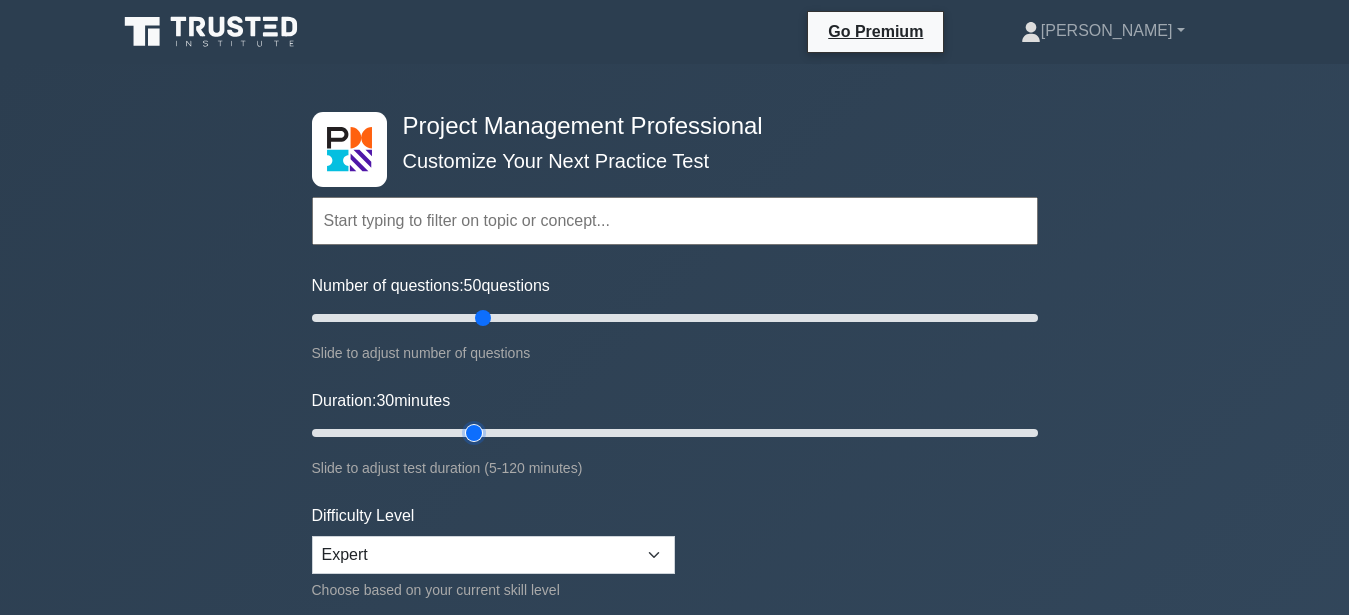 type on "30" 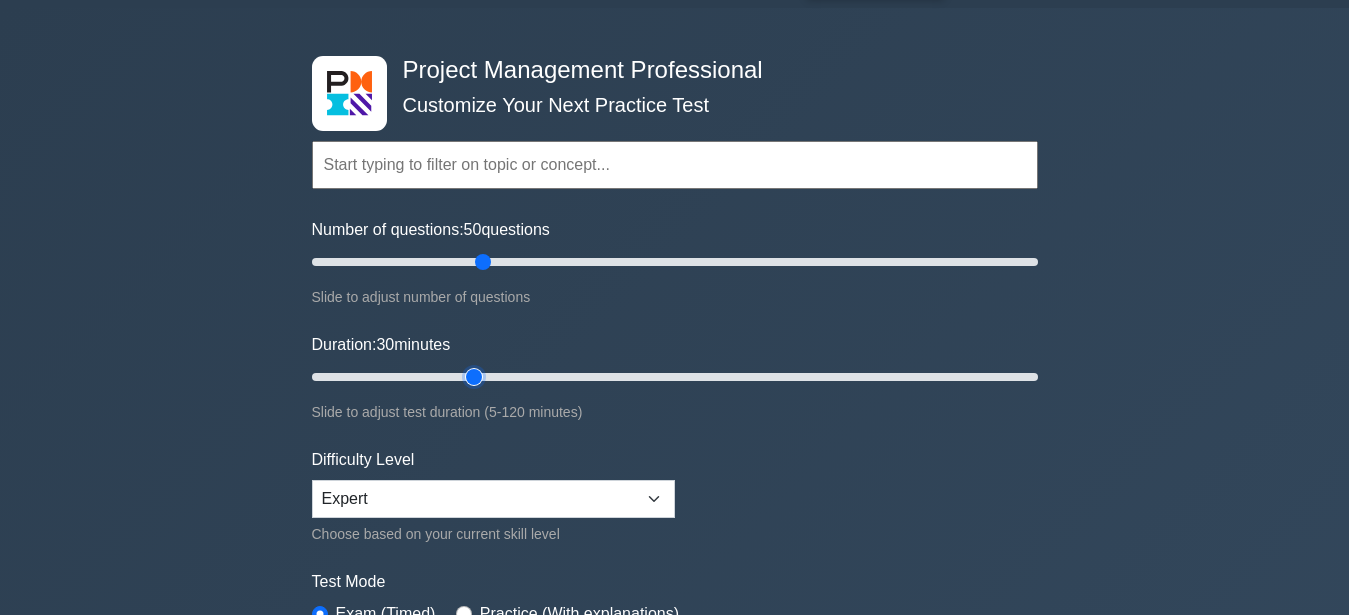 scroll, scrollTop: 102, scrollLeft: 0, axis: vertical 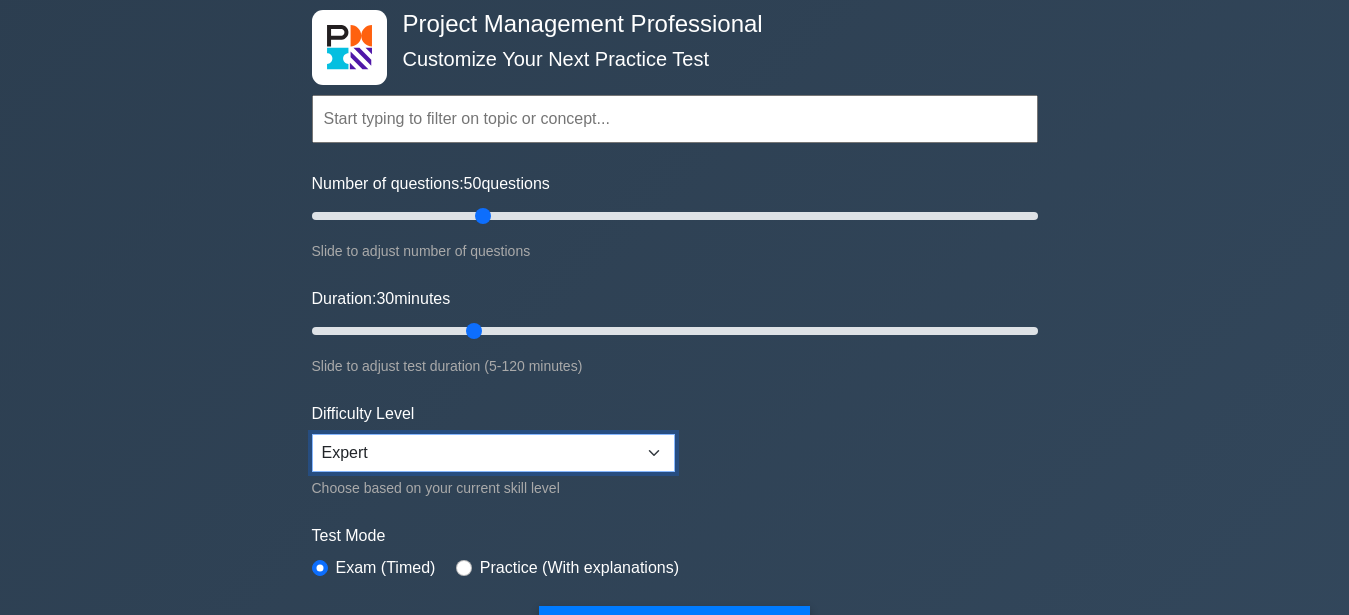 click on "Beginner
Intermediate
Expert" at bounding box center [493, 453] 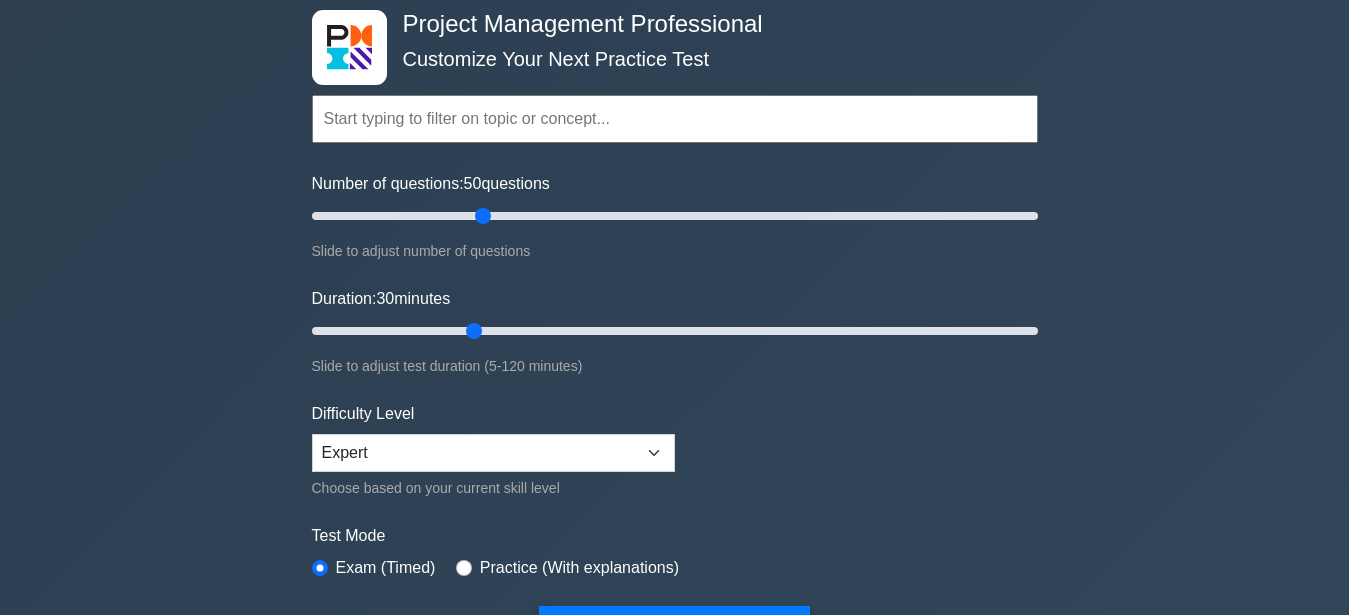 click on "Topics
Scope Management
Time Management
Cost Management
Quality Management
Risk Management
Integration Management
Human Resource Management
Communication Management
Procurement Management" at bounding box center (675, 343) 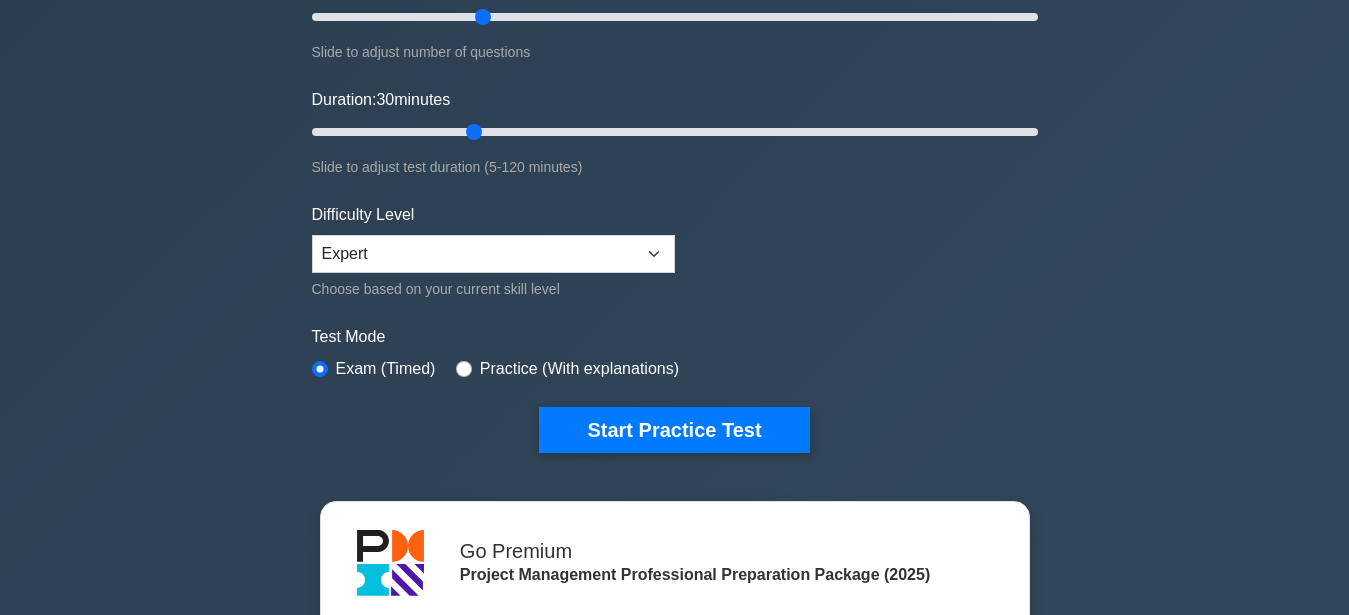 scroll, scrollTop: 306, scrollLeft: 0, axis: vertical 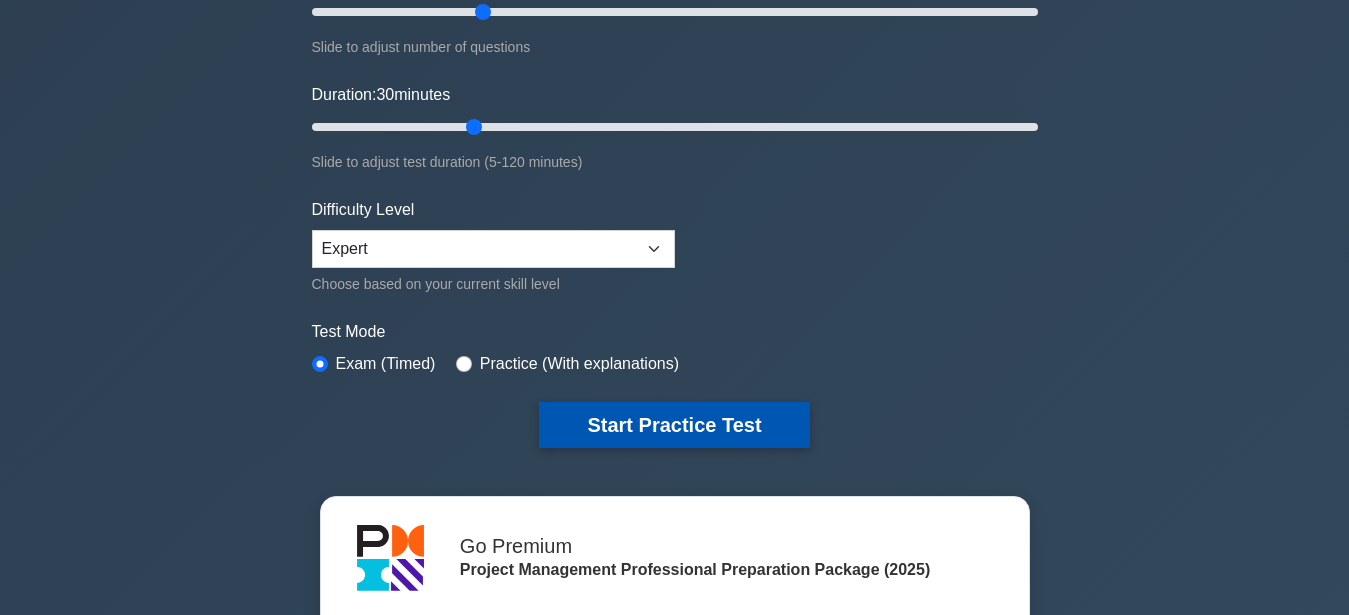 click on "Start Practice Test" at bounding box center (674, 425) 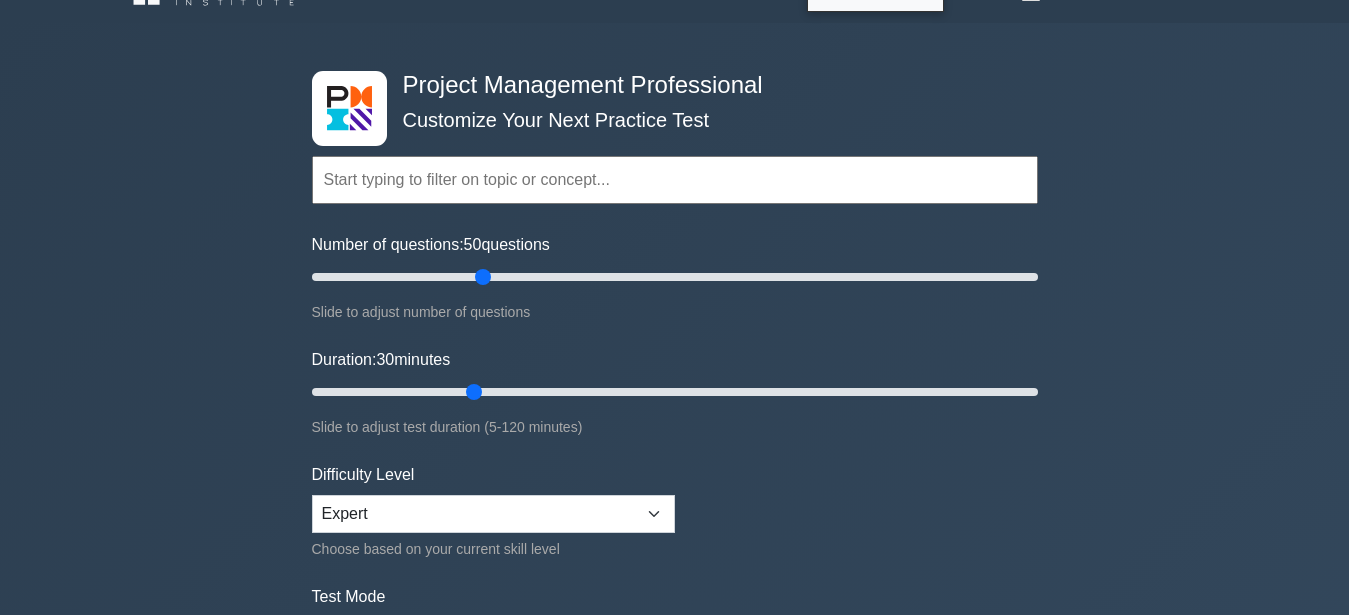 scroll, scrollTop: 0, scrollLeft: 0, axis: both 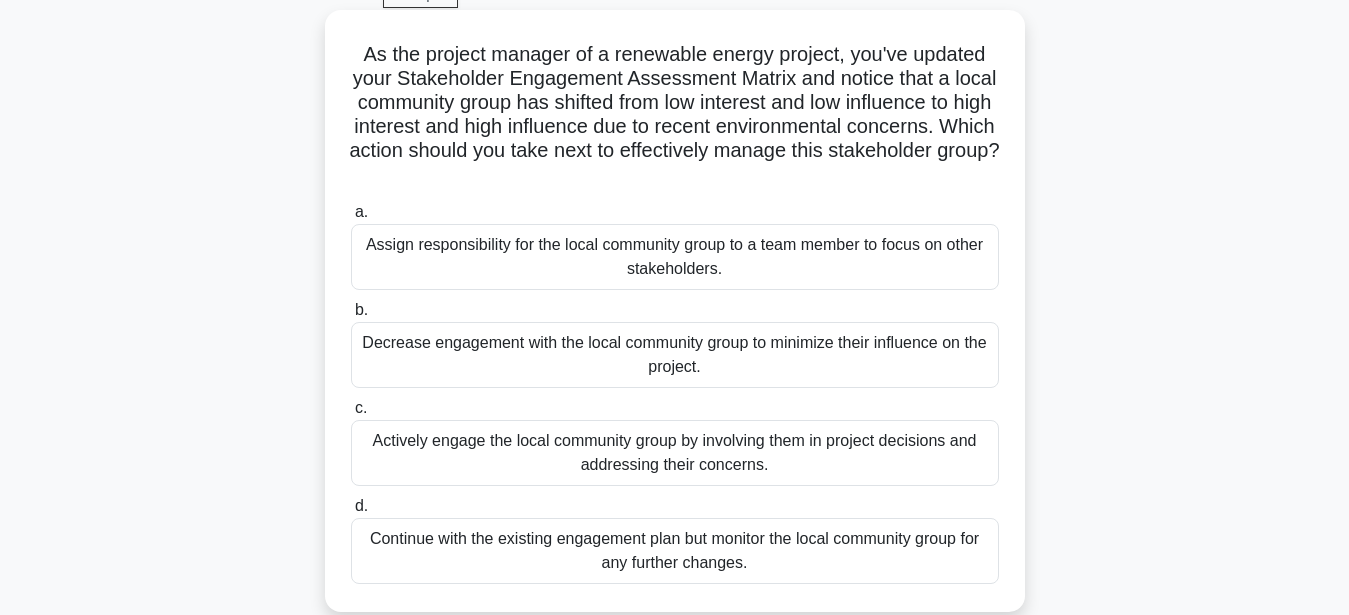 click on "Actively engage the local community group by involving them in project decisions and addressing their concerns." at bounding box center [675, 453] 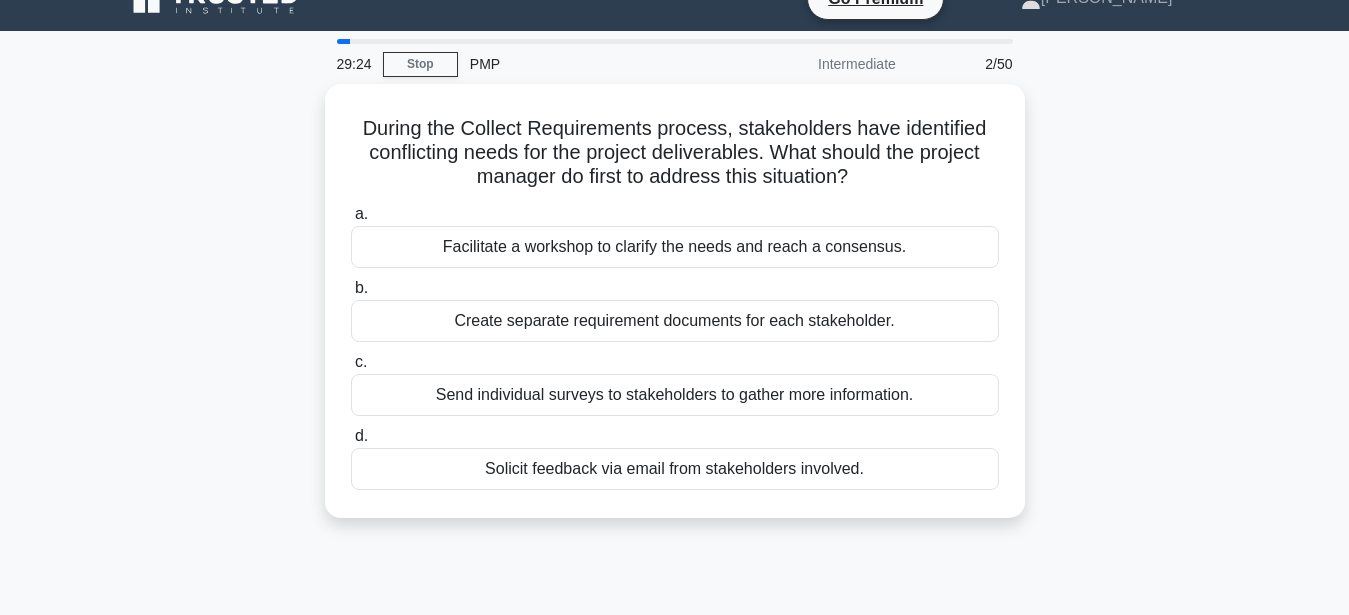 scroll, scrollTop: 0, scrollLeft: 0, axis: both 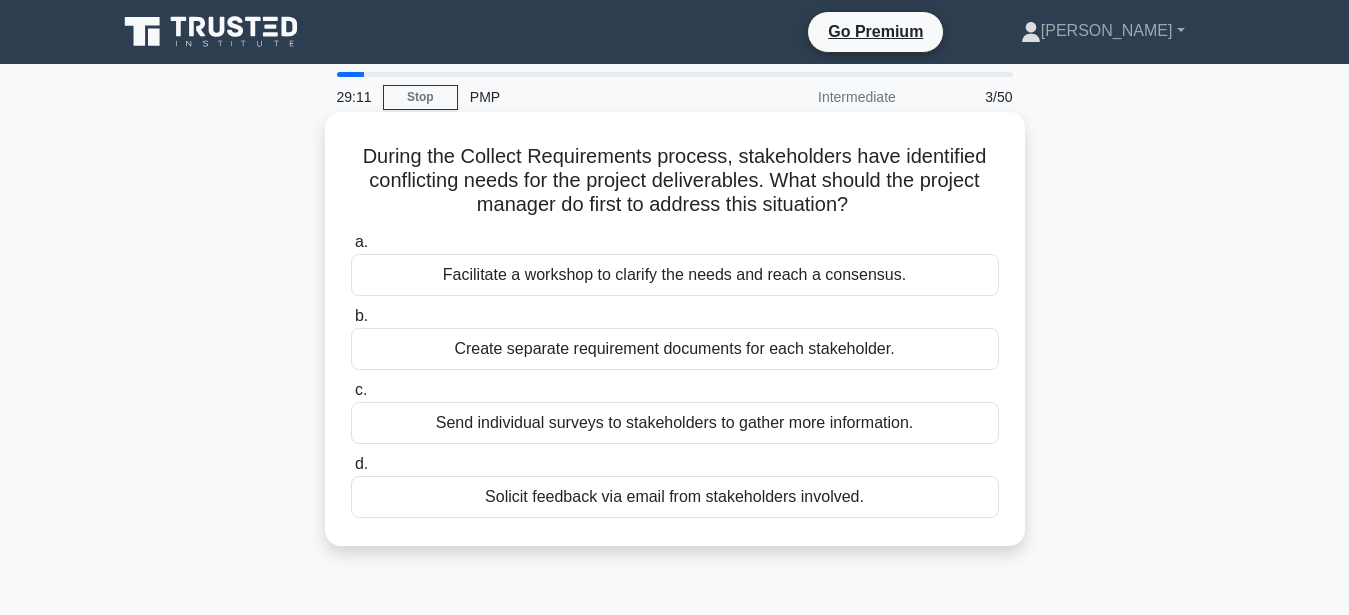 click on "Facilitate a workshop to clarify the needs and reach a consensus." at bounding box center (675, 275) 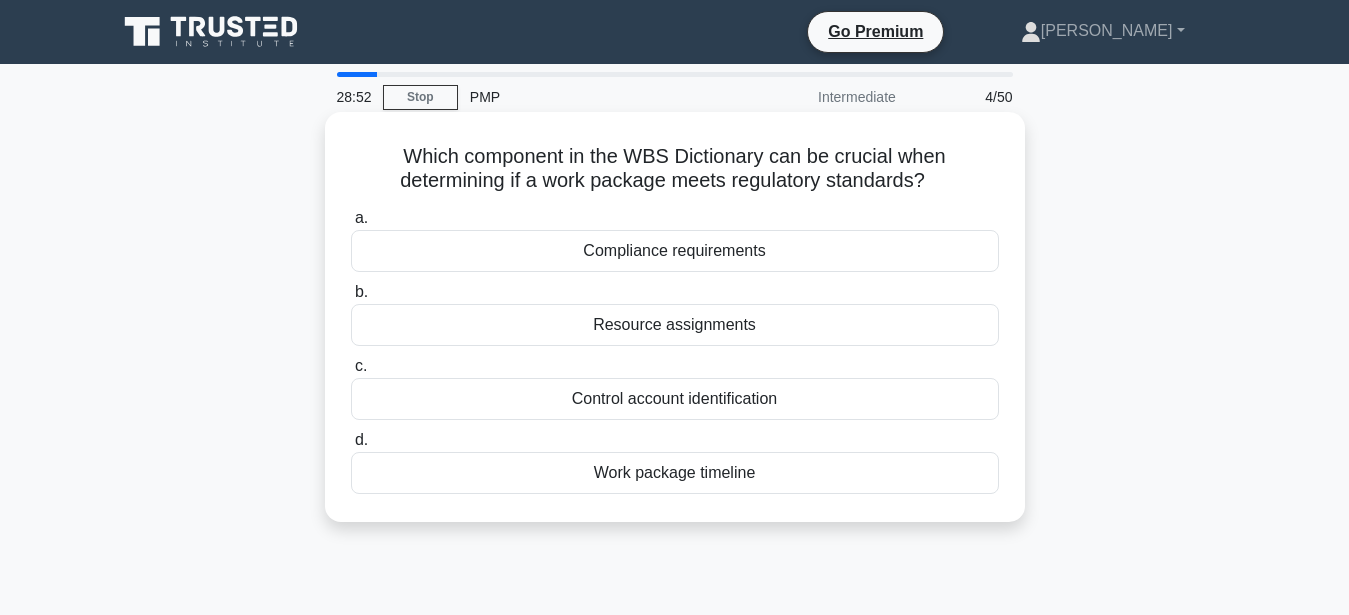 click on "Compliance requirements" at bounding box center (675, 251) 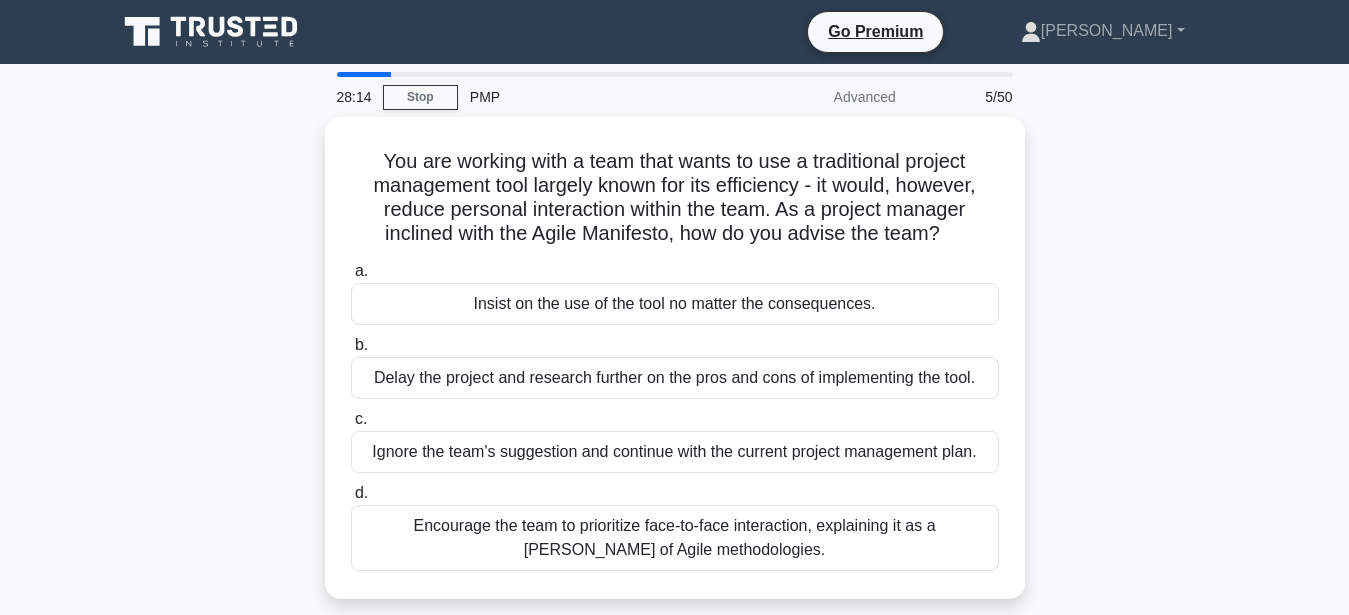 scroll, scrollTop: 102, scrollLeft: 0, axis: vertical 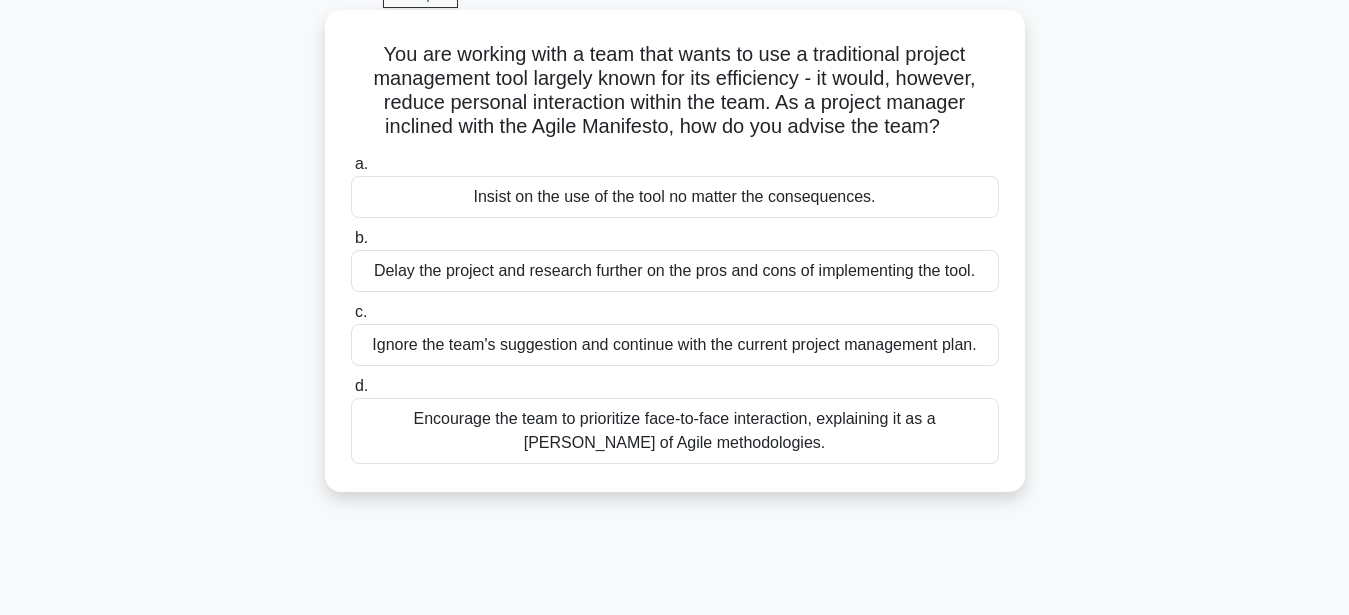 click on "Encourage the team to prioritize face-to-face interaction, explaining it as a tenet of Agile methodologies." at bounding box center (675, 431) 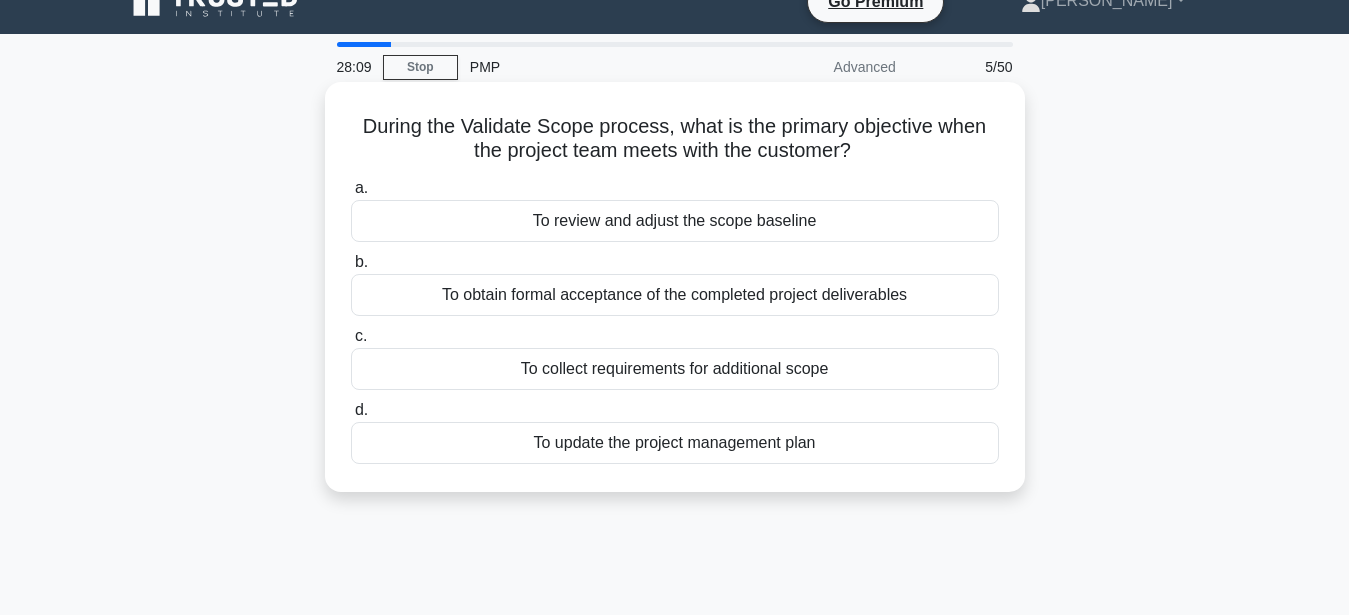 scroll, scrollTop: 0, scrollLeft: 0, axis: both 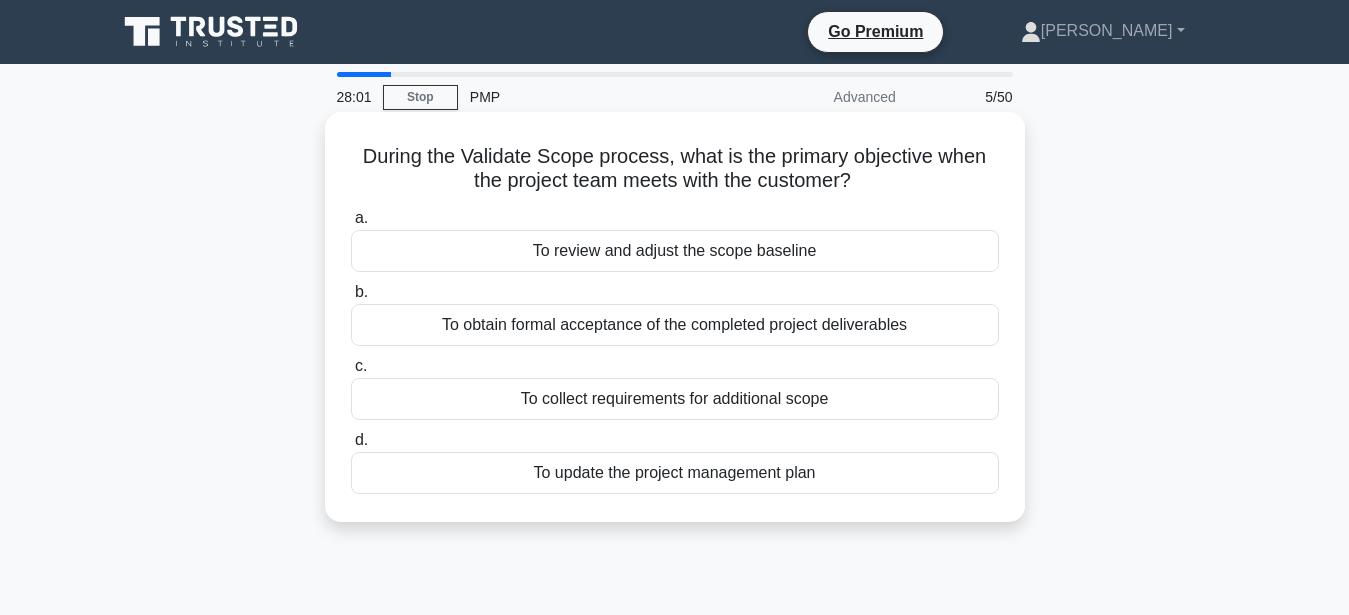 click on "To obtain formal acceptance of the completed project deliverables" at bounding box center (675, 325) 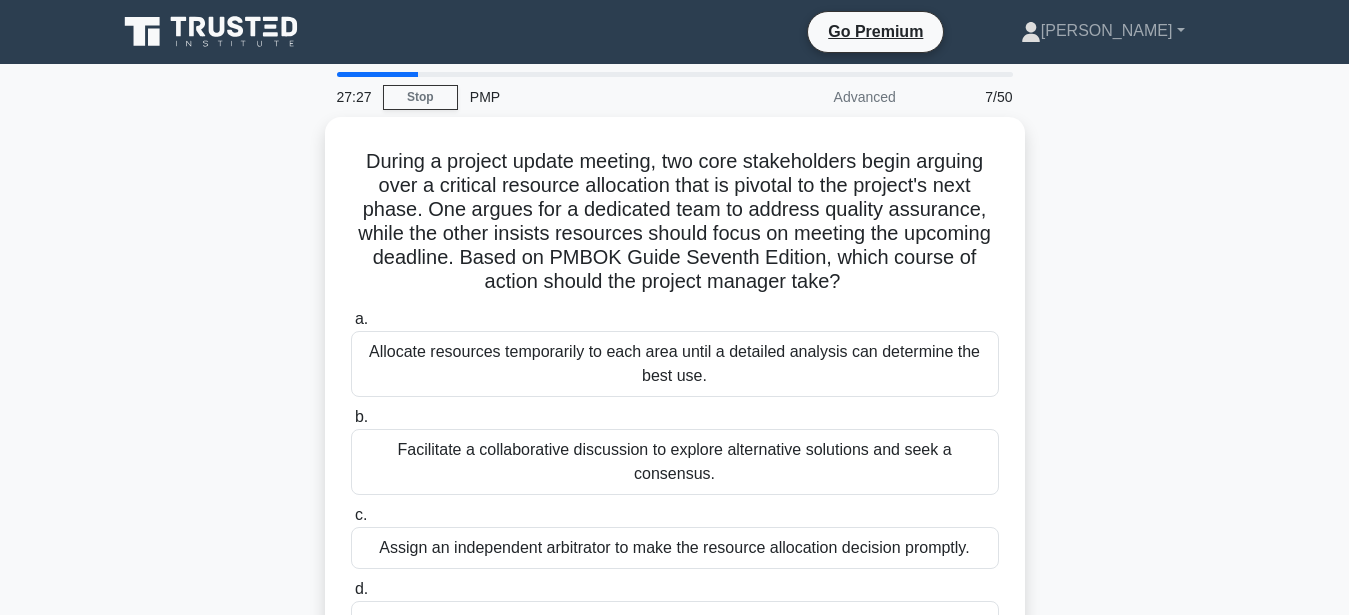 scroll, scrollTop: 102, scrollLeft: 0, axis: vertical 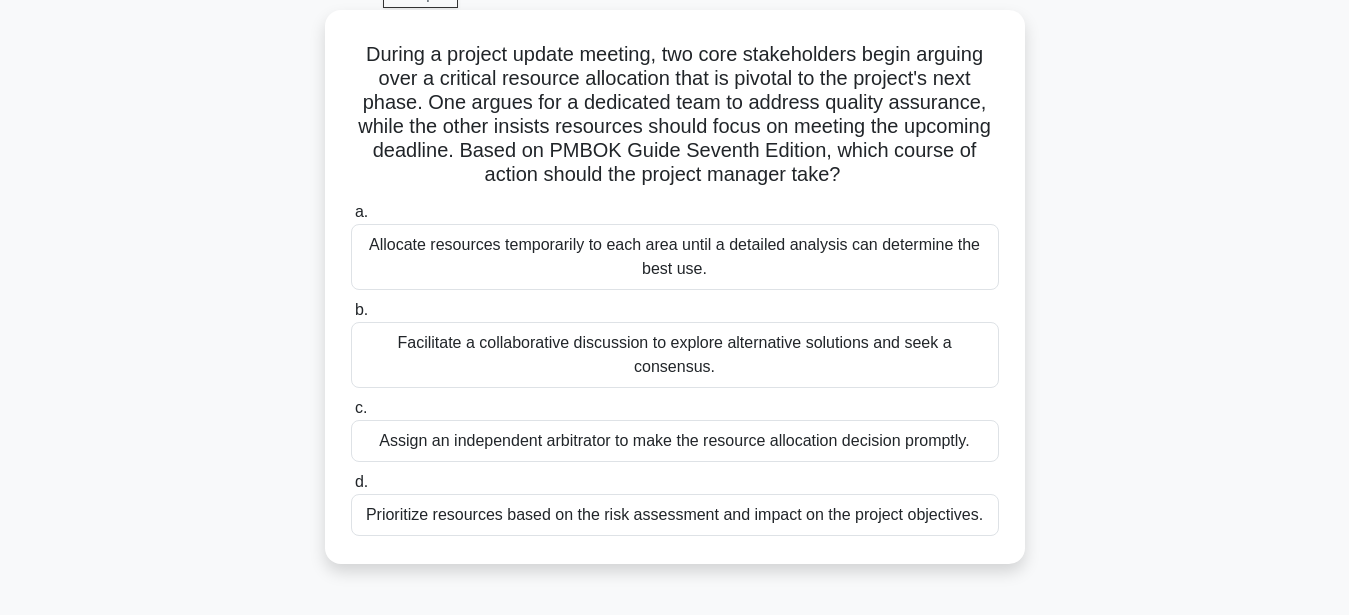 click on "Prioritize resources based on the risk assessment and impact on the project objectives." at bounding box center [675, 515] 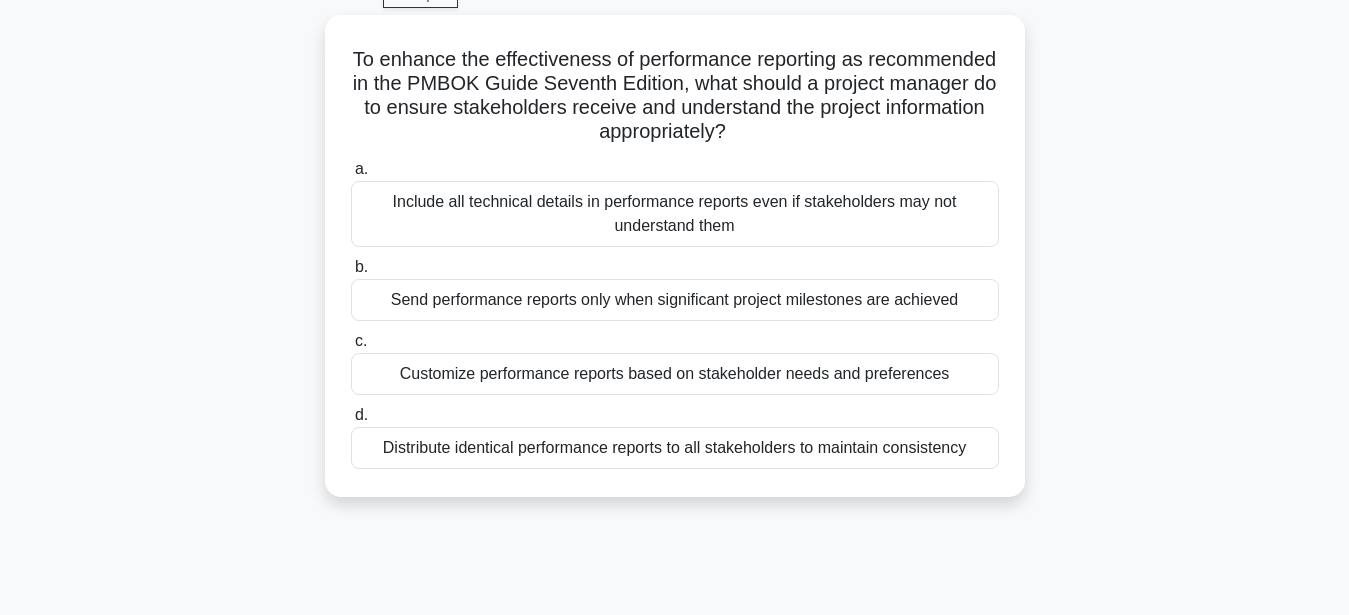 scroll, scrollTop: 0, scrollLeft: 0, axis: both 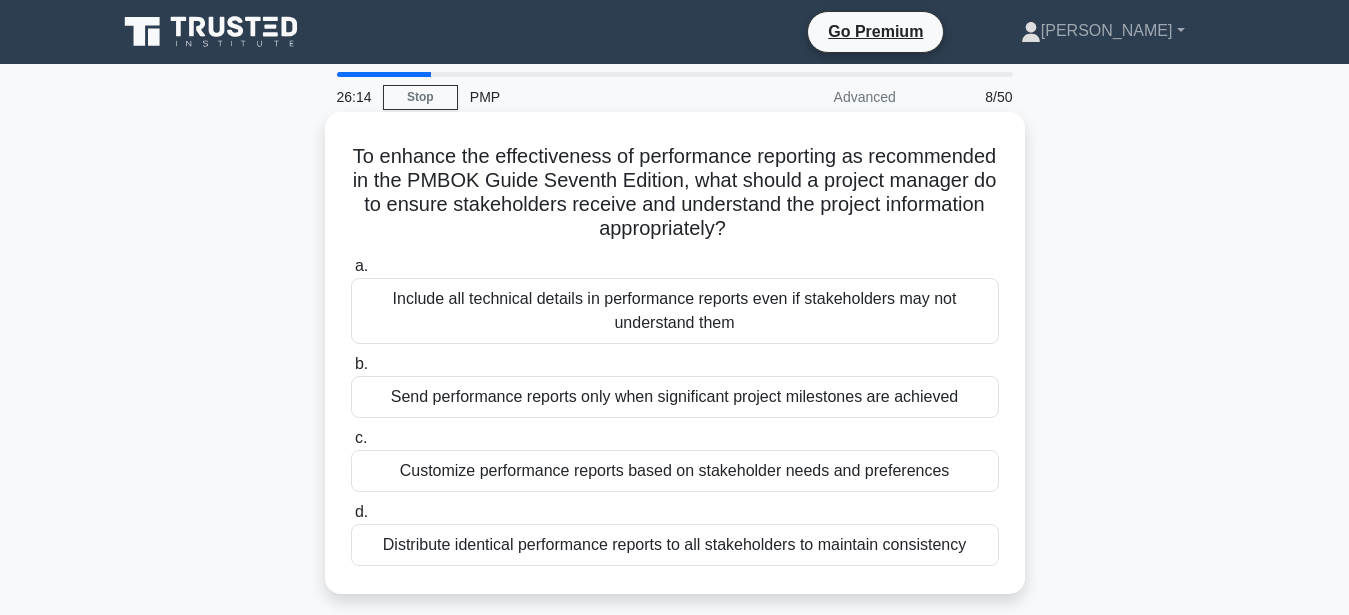 click on "Customize performance reports based on stakeholder needs and preferences" at bounding box center [675, 471] 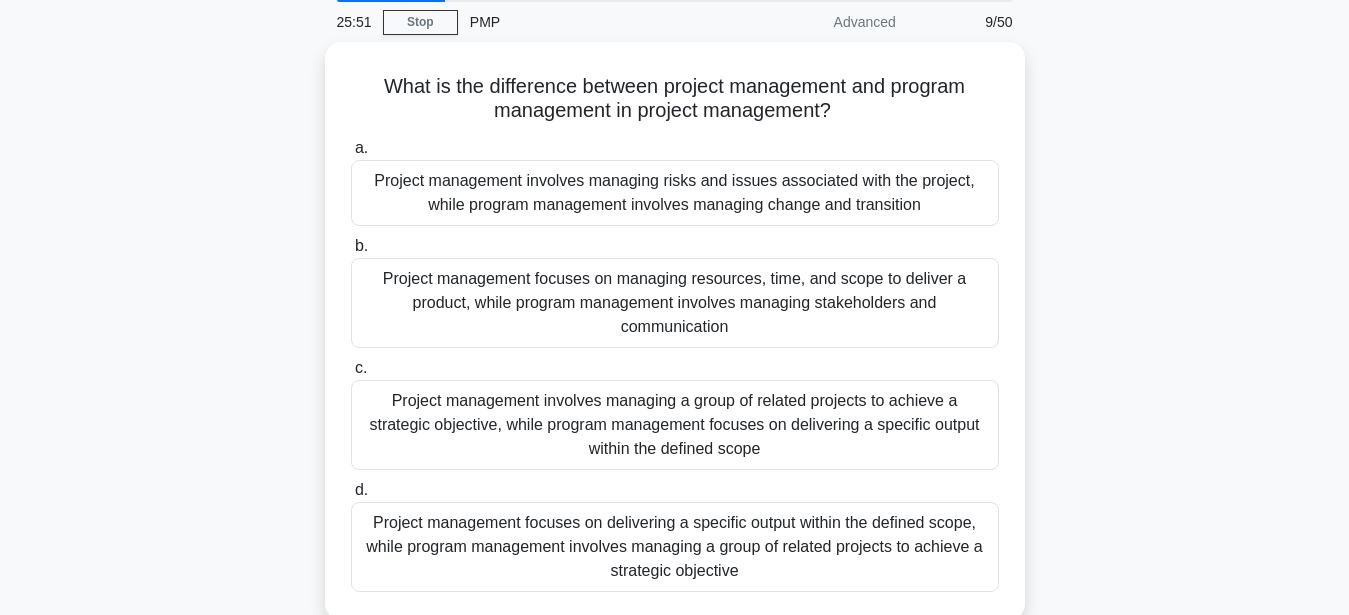 scroll, scrollTop: 102, scrollLeft: 0, axis: vertical 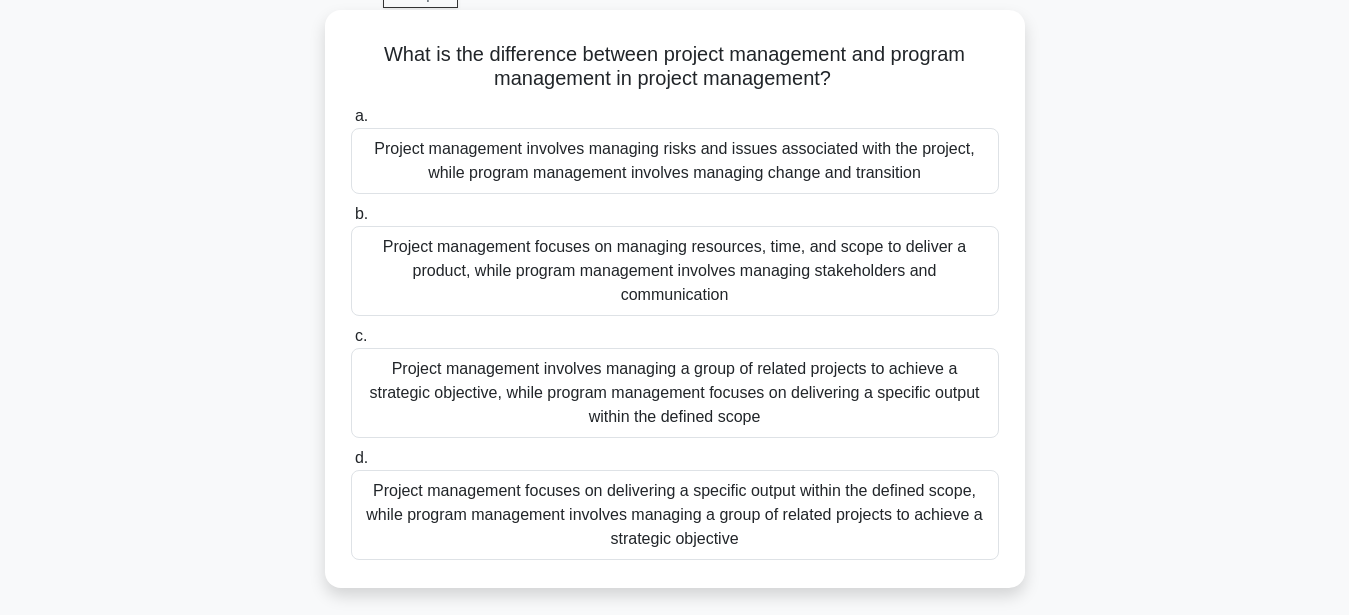 click on "Project management focuses on delivering a specific output within the defined scope, while program management involves managing a group of related projects to achieve a strategic objective" at bounding box center [675, 515] 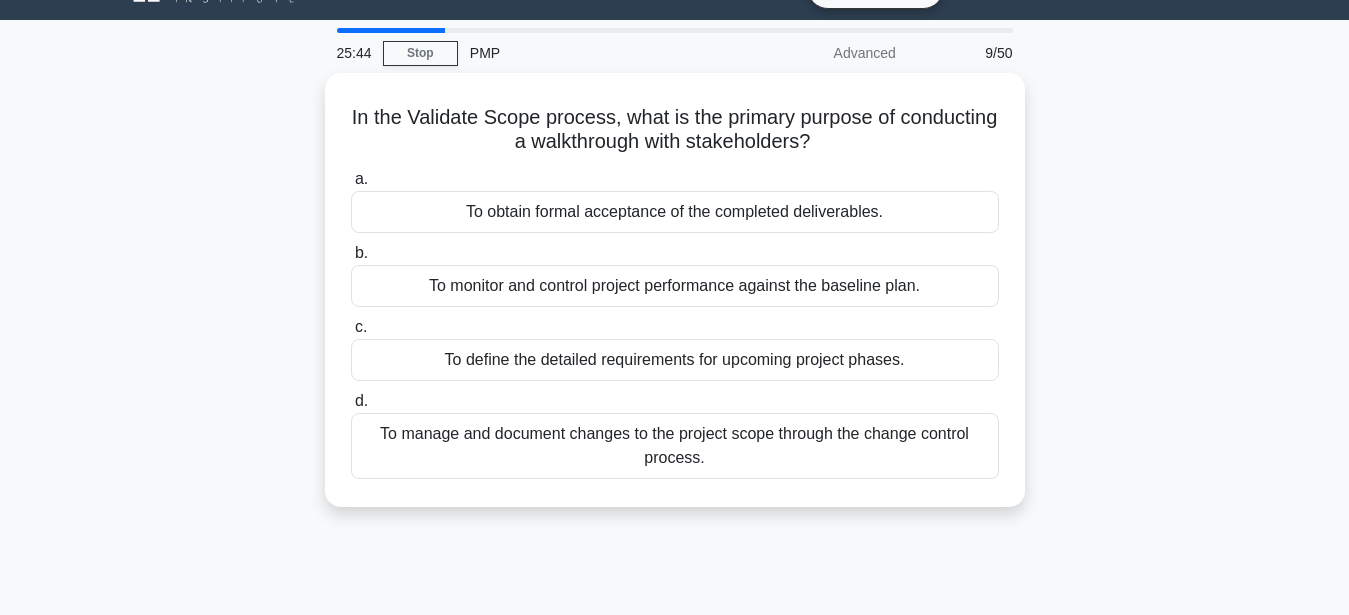 scroll, scrollTop: 0, scrollLeft: 0, axis: both 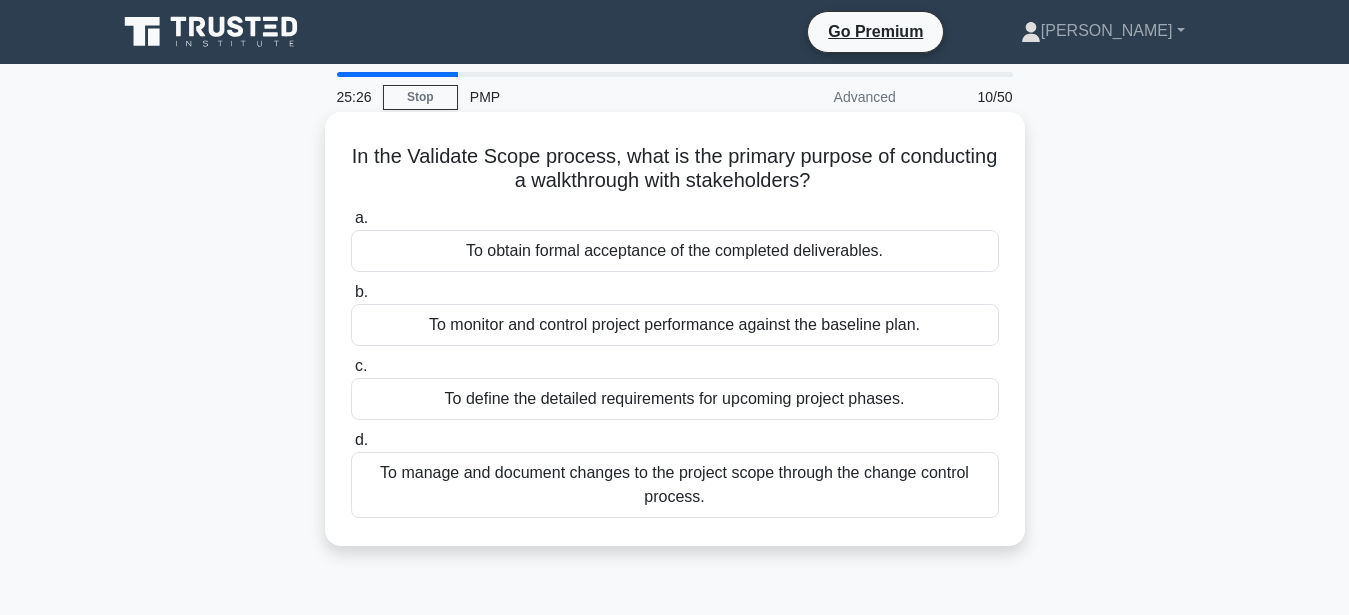 click on "To obtain formal acceptance of the completed deliverables." at bounding box center [675, 251] 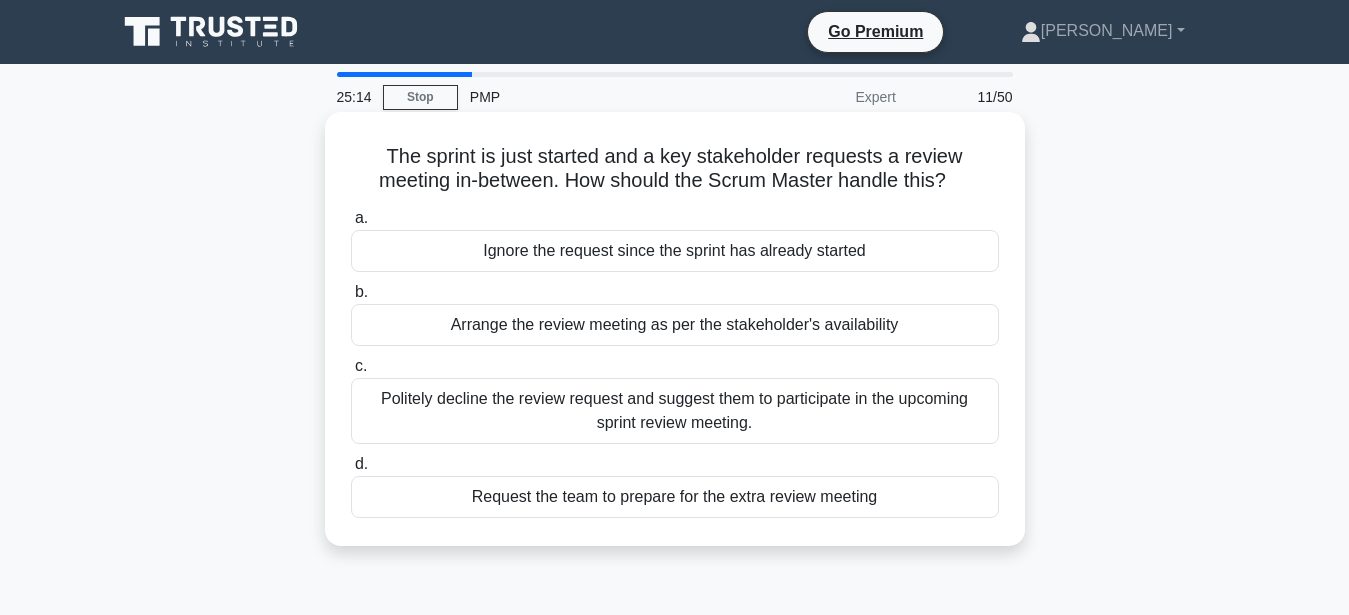 click on "Politely decline the review request and suggest them to participate in the upcoming sprint review meeting." at bounding box center [675, 411] 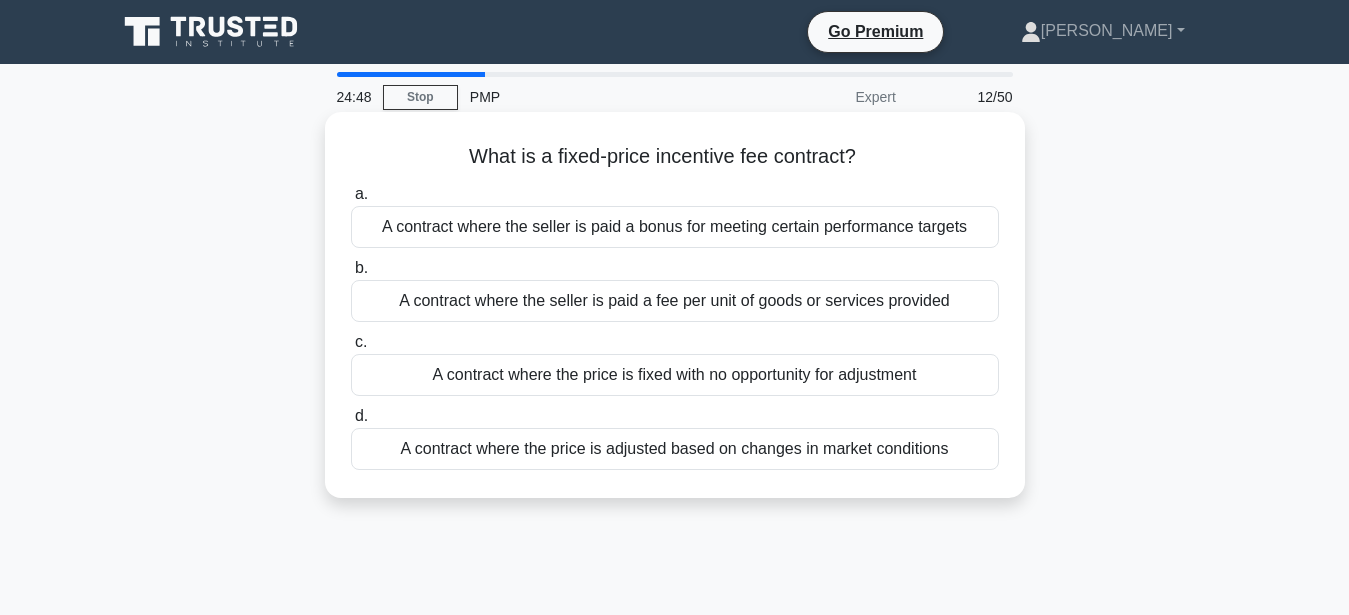 click on "A contract where the seller is paid a bonus for meeting certain performance targets" at bounding box center [675, 227] 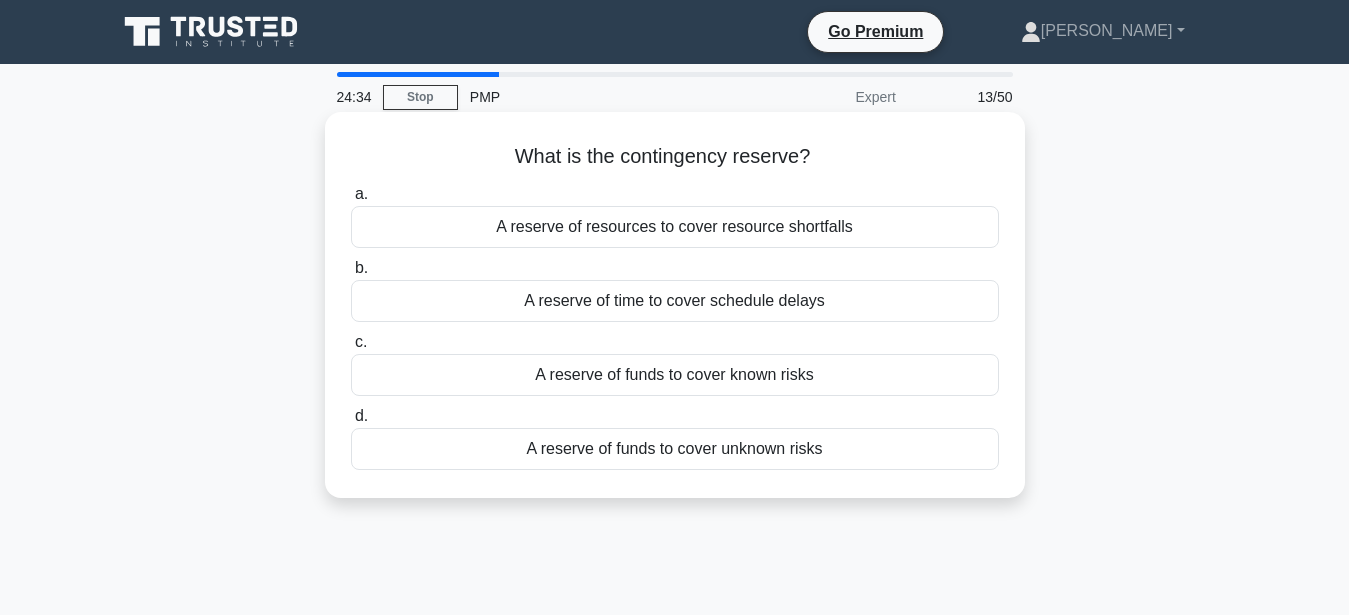 click on "A reserve of funds to cover known risks" at bounding box center [675, 375] 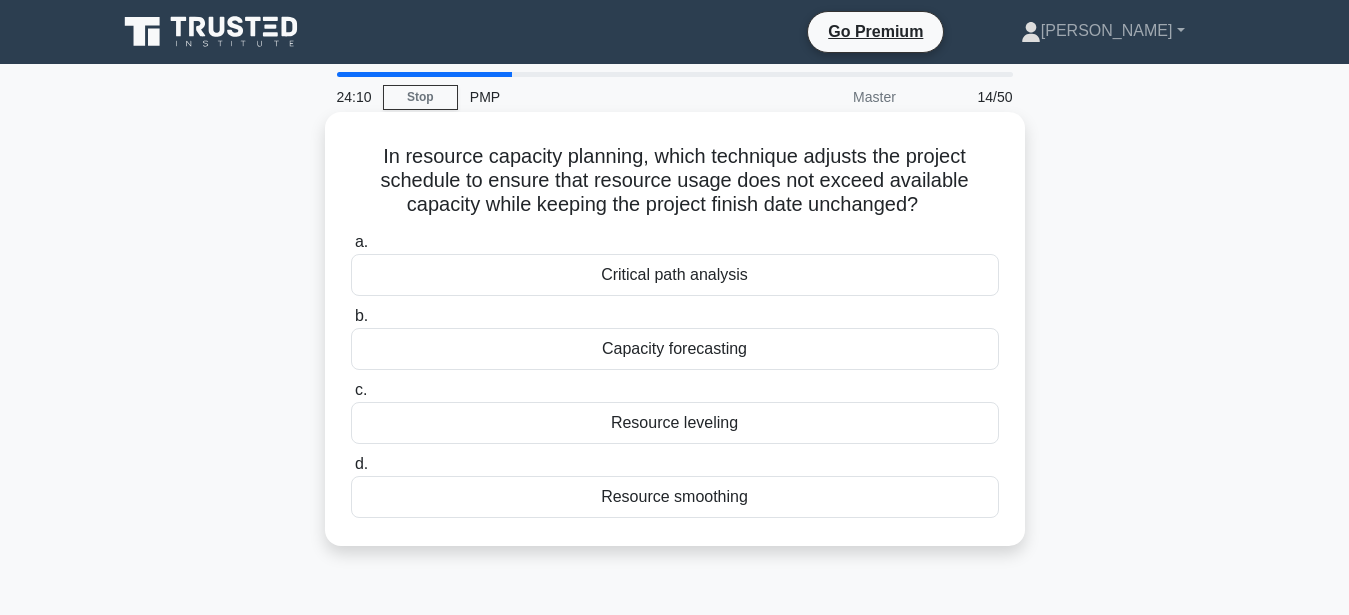 click on "Resource leveling" at bounding box center [675, 423] 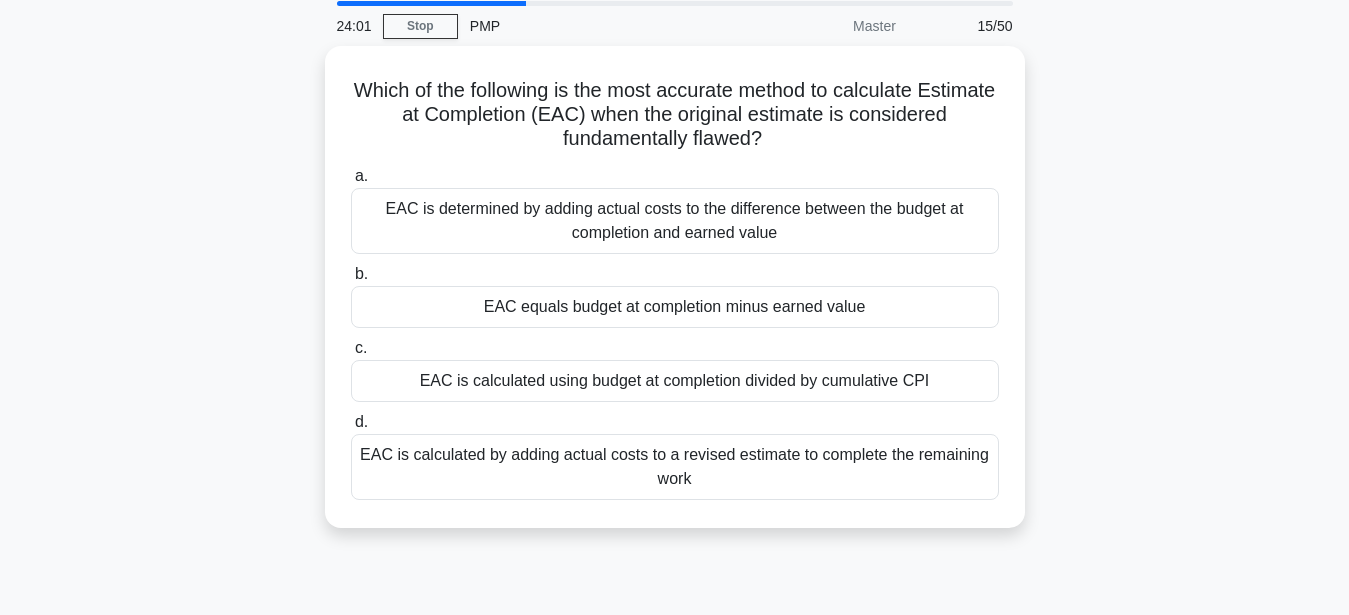 scroll, scrollTop: 204, scrollLeft: 0, axis: vertical 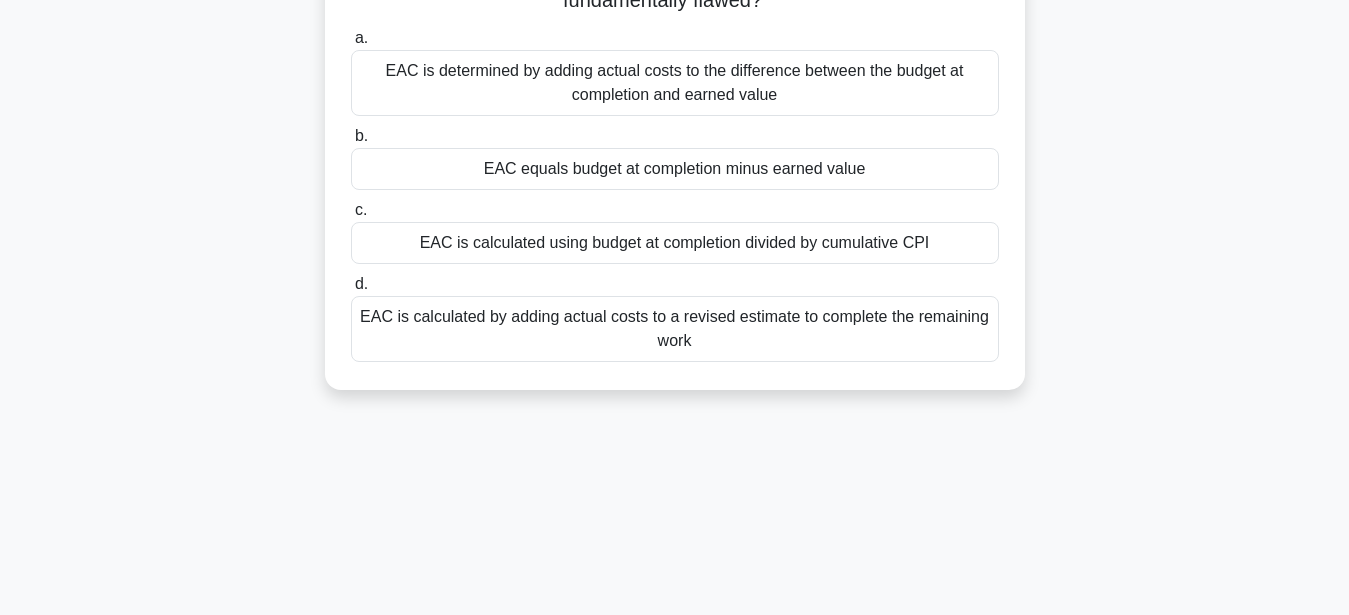 click on "EAC is calculated by adding actual costs to a revised estimate to complete the remaining work" at bounding box center [675, 329] 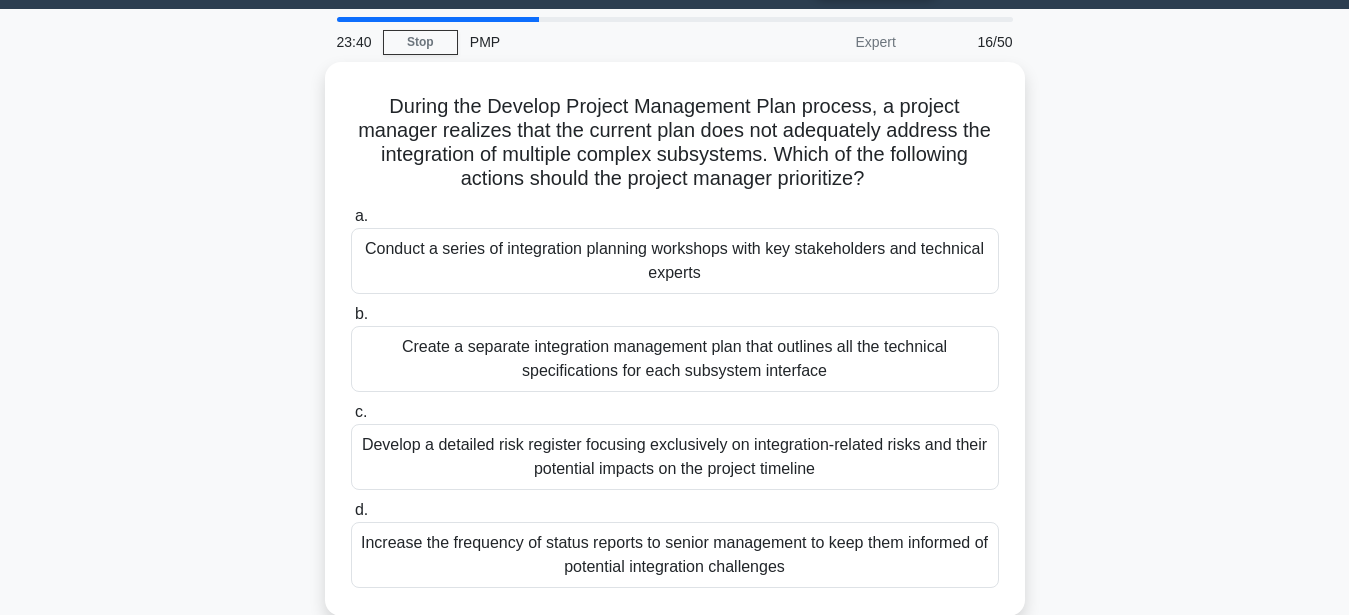 scroll, scrollTop: 102, scrollLeft: 0, axis: vertical 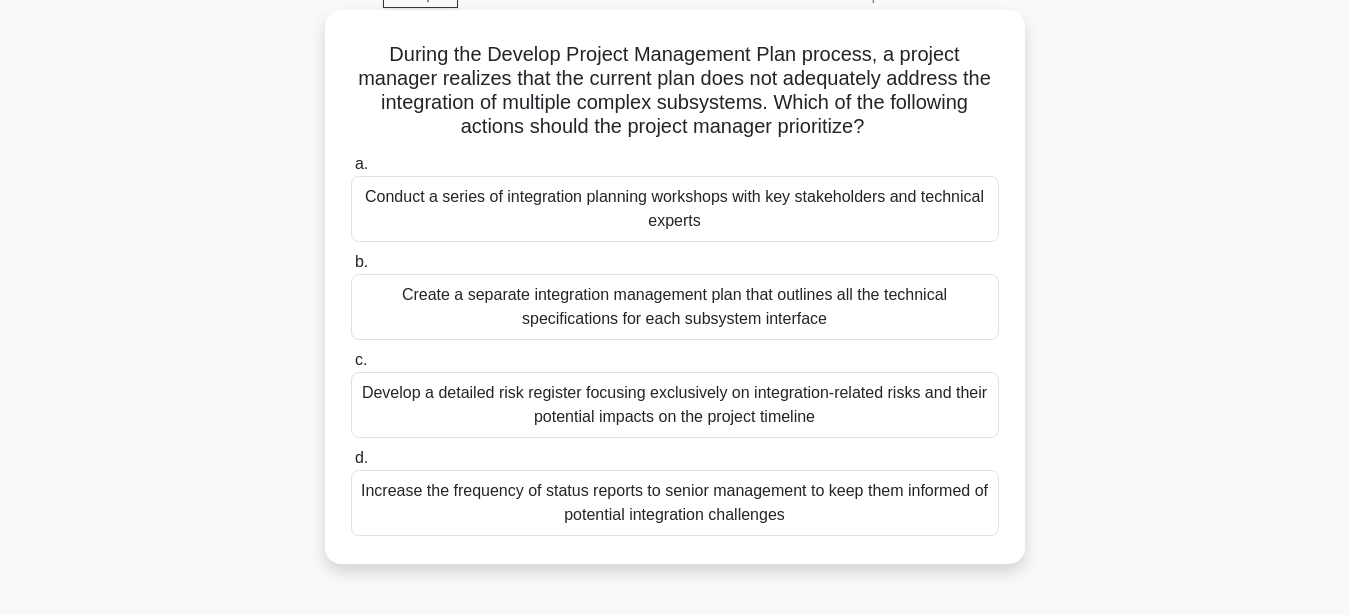 click on "Develop a detailed risk register focusing exclusively on integration-related risks and their potential impacts on the project timeline" at bounding box center [675, 405] 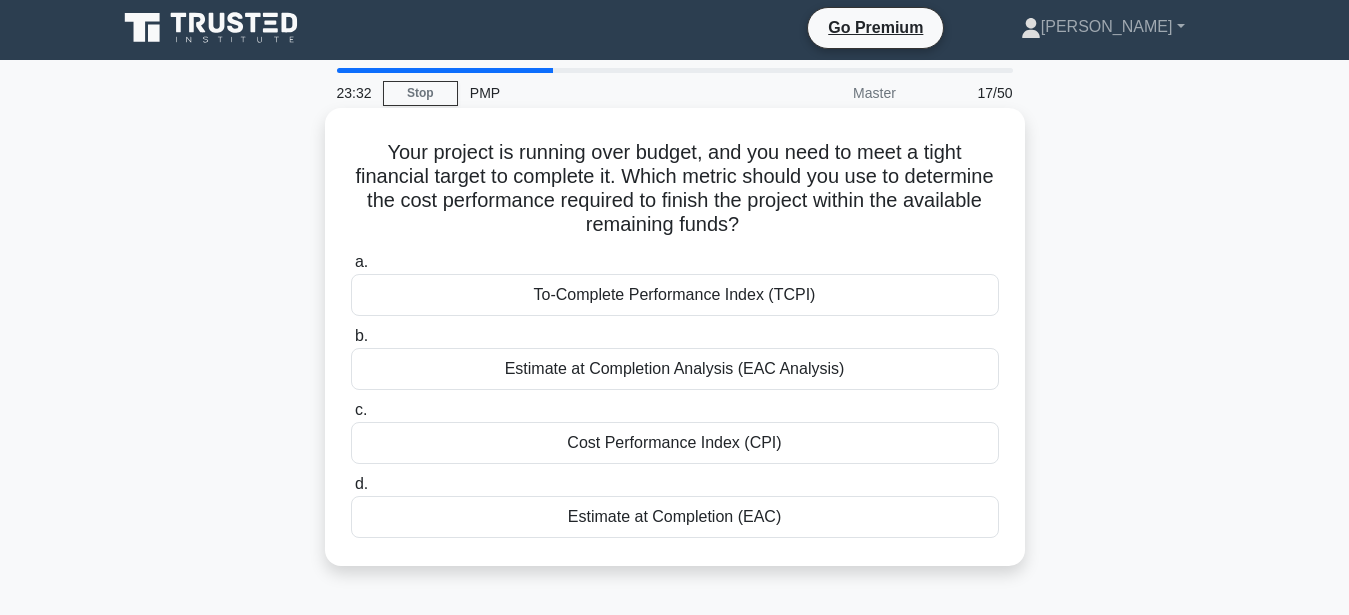 scroll, scrollTop: 0, scrollLeft: 0, axis: both 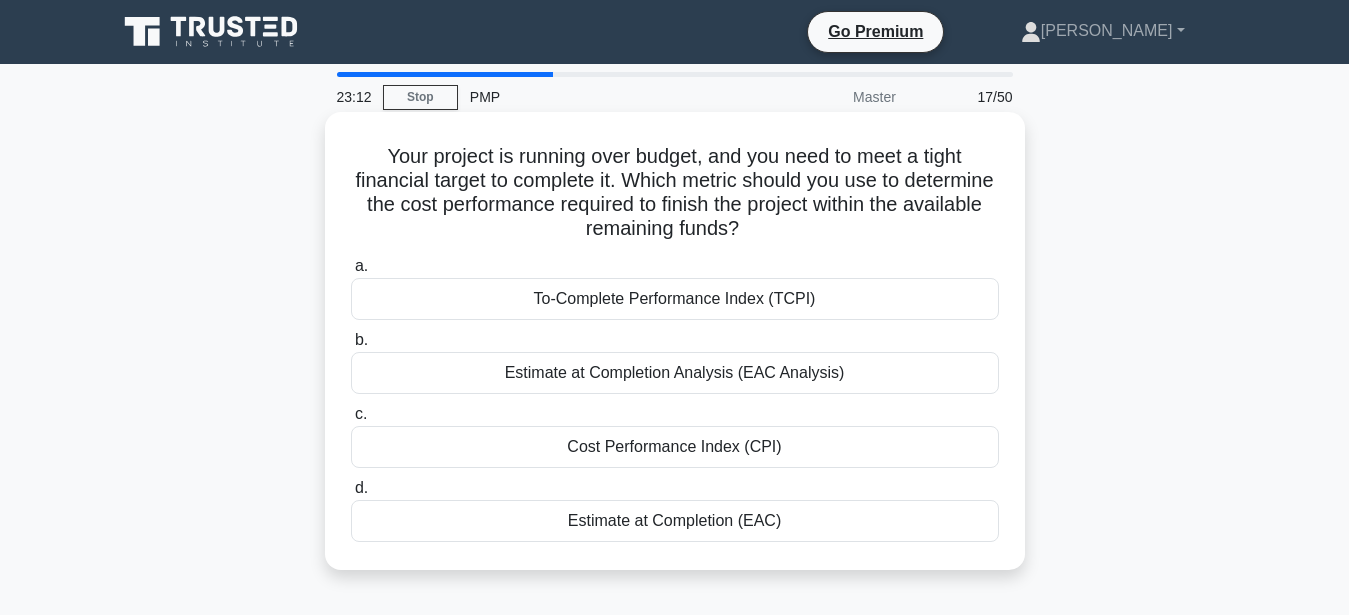 click on "Estimate at Completion Analysis (EAC Analysis)" at bounding box center (675, 373) 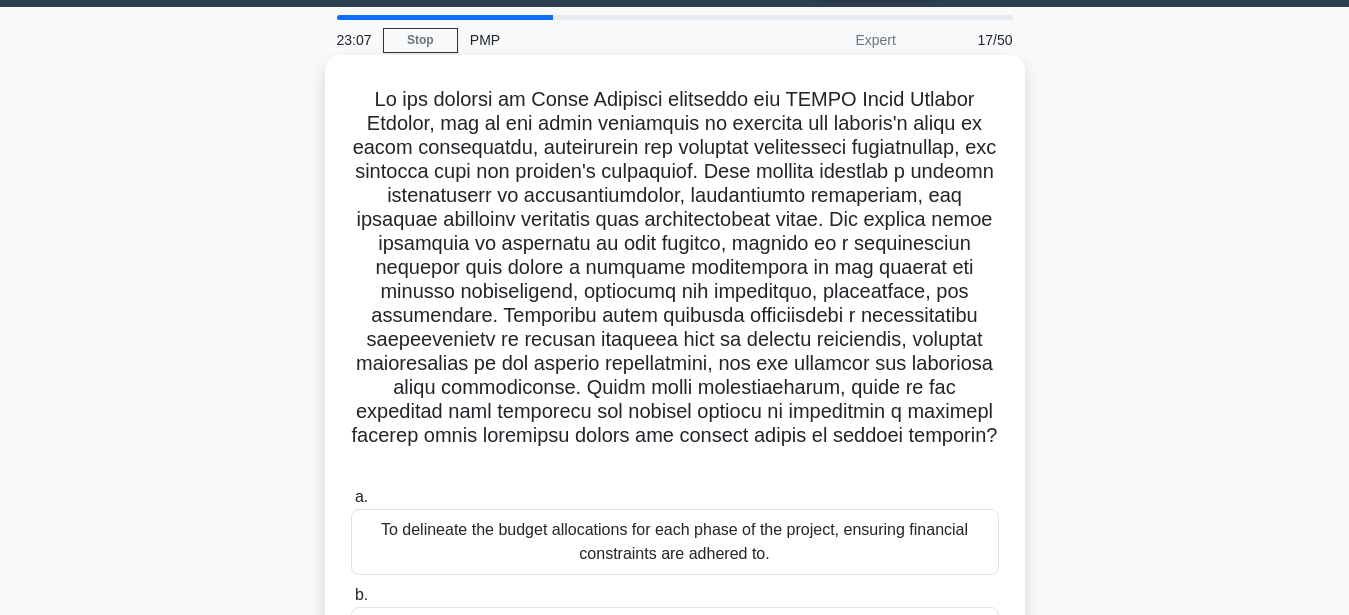scroll, scrollTop: 0, scrollLeft: 0, axis: both 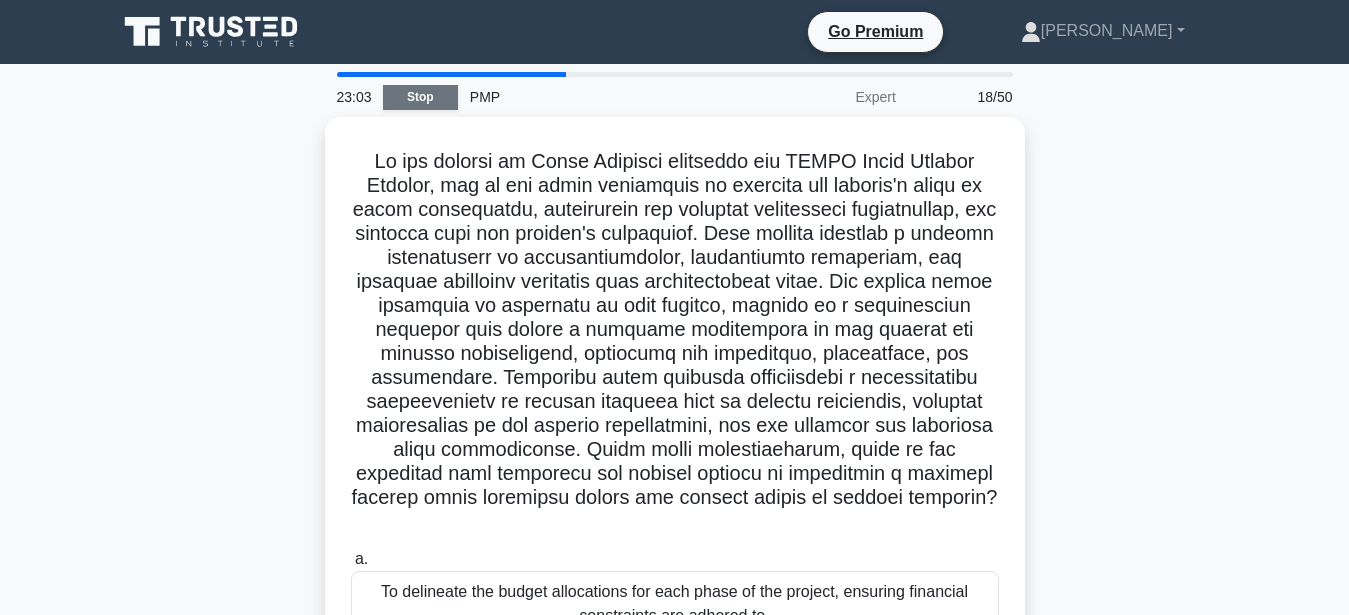 click on "Stop" at bounding box center [420, 97] 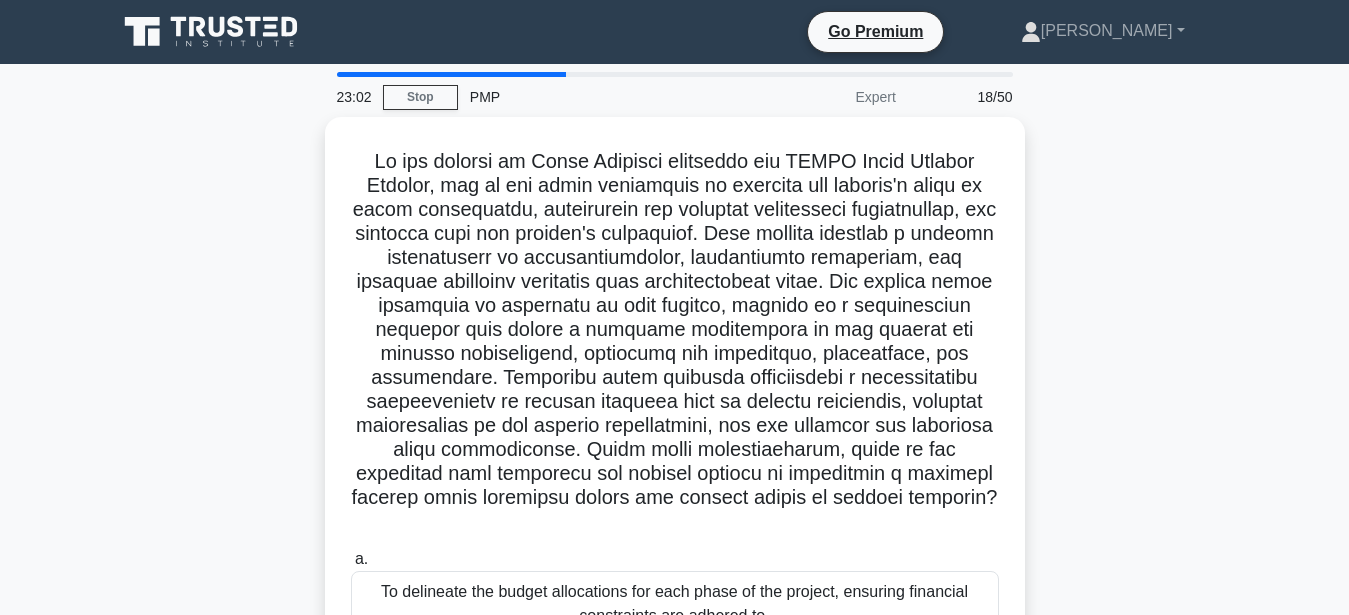 scroll, scrollTop: 16, scrollLeft: 0, axis: vertical 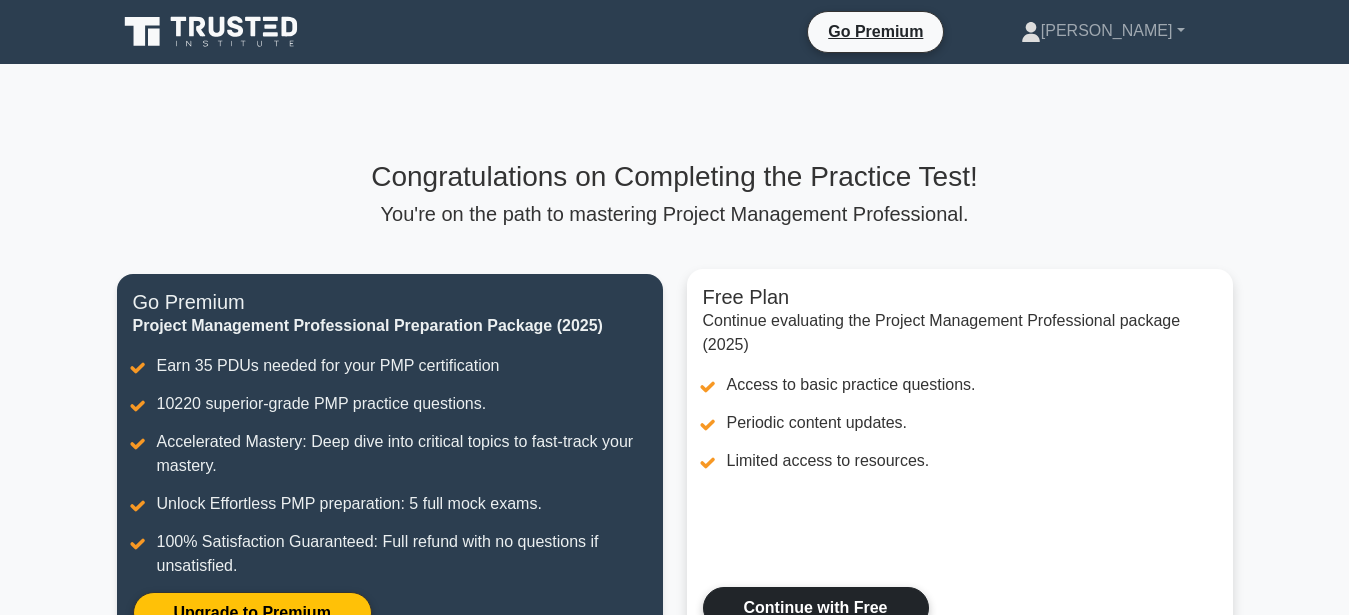 click on "Continue with Free" at bounding box center [816, 608] 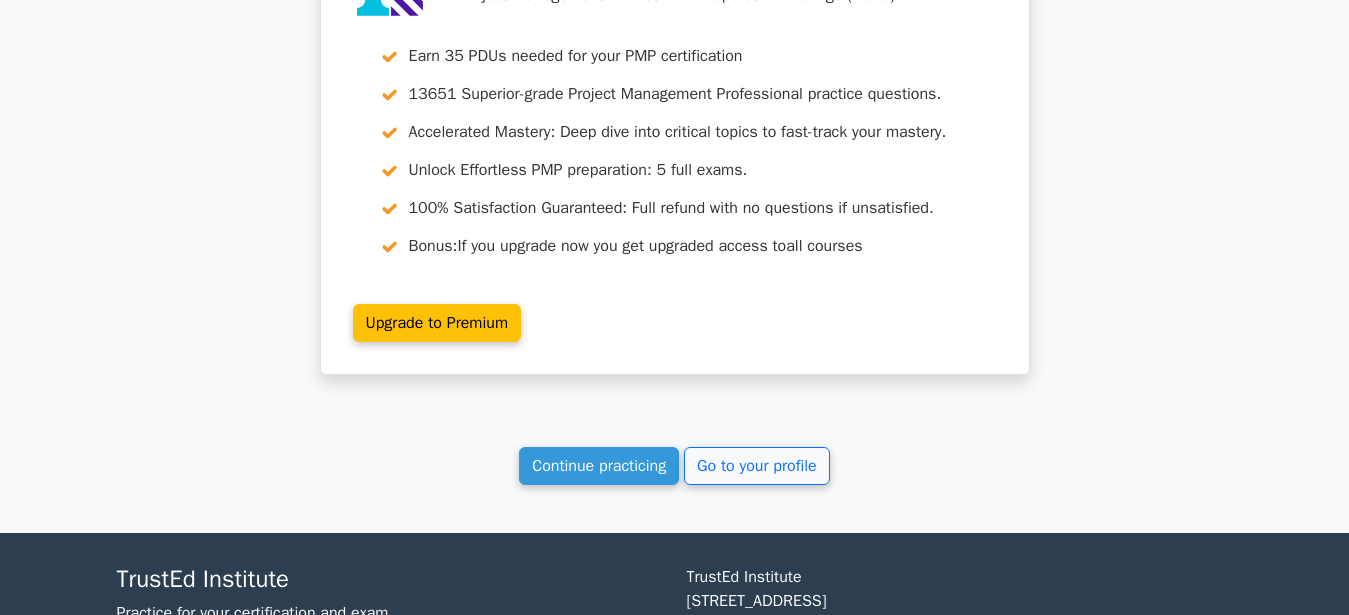 scroll, scrollTop: 3431, scrollLeft: 0, axis: vertical 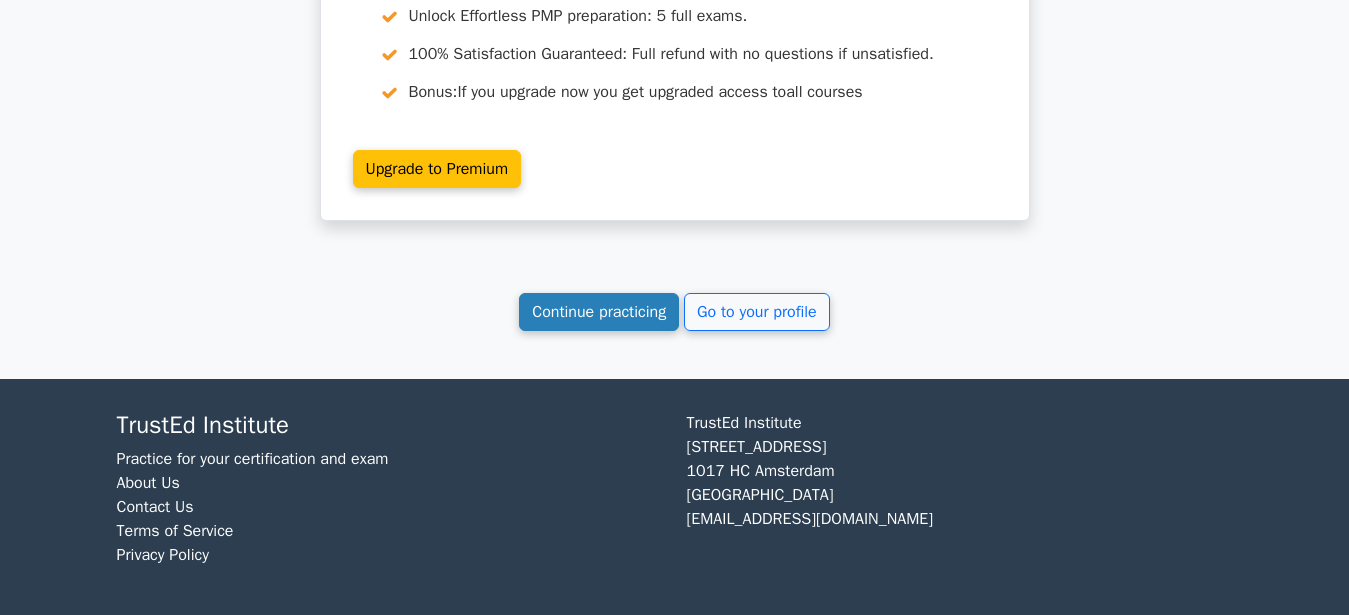 click on "Continue practicing" at bounding box center [599, 312] 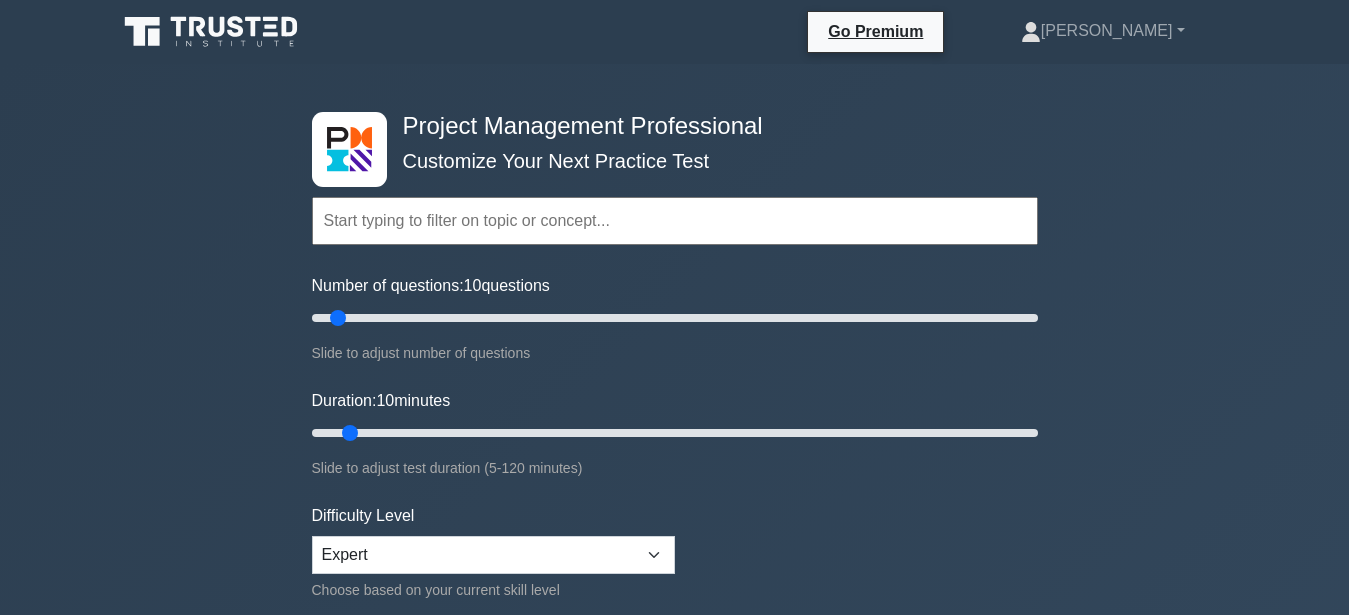 scroll, scrollTop: 1326, scrollLeft: 0, axis: vertical 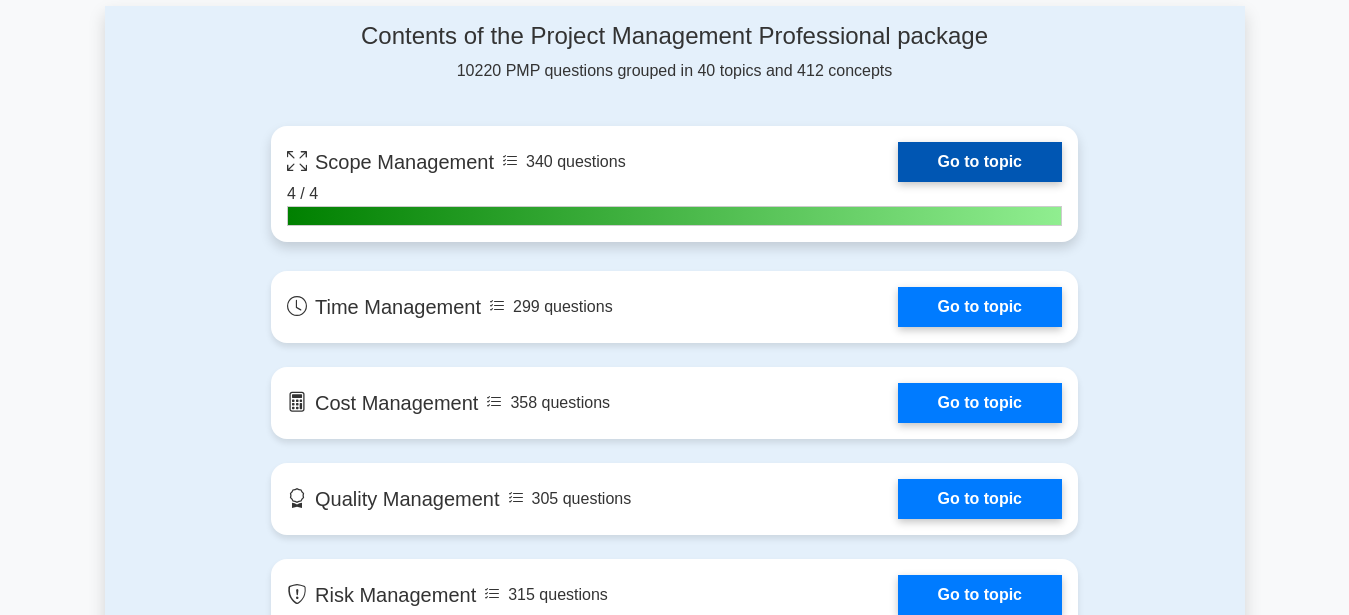 click on "Go to topic" at bounding box center [980, 162] 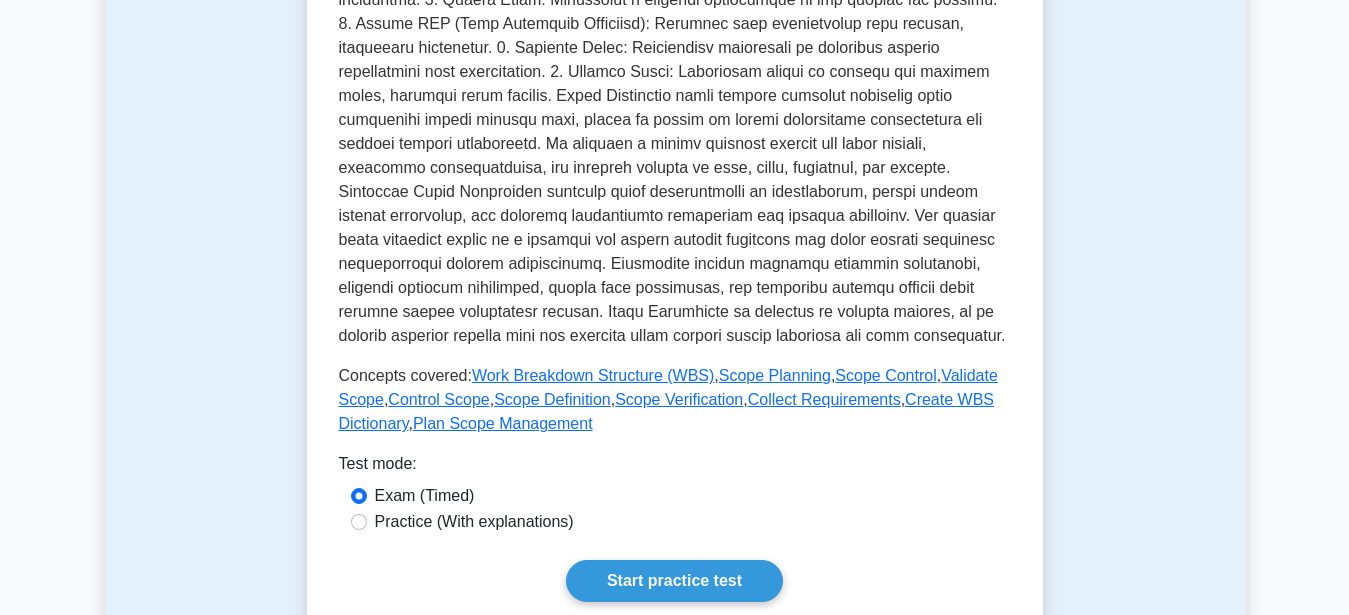 scroll, scrollTop: 918, scrollLeft: 0, axis: vertical 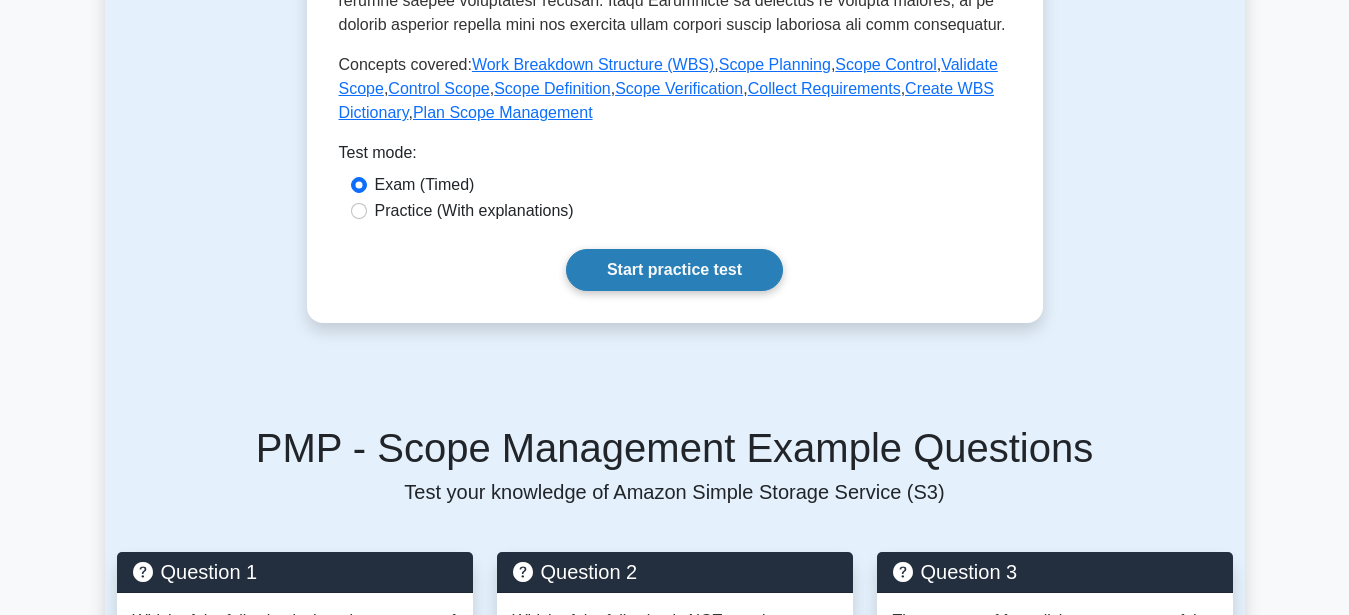 click on "Start practice test" at bounding box center (674, 270) 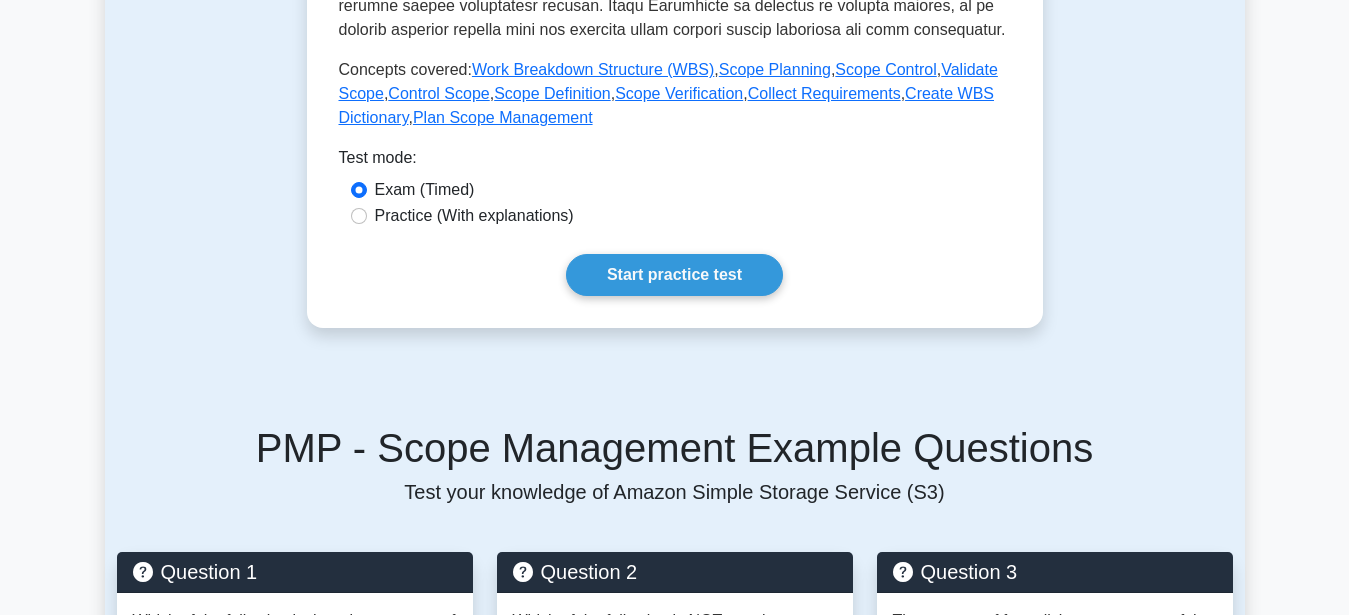 scroll, scrollTop: 816, scrollLeft: 0, axis: vertical 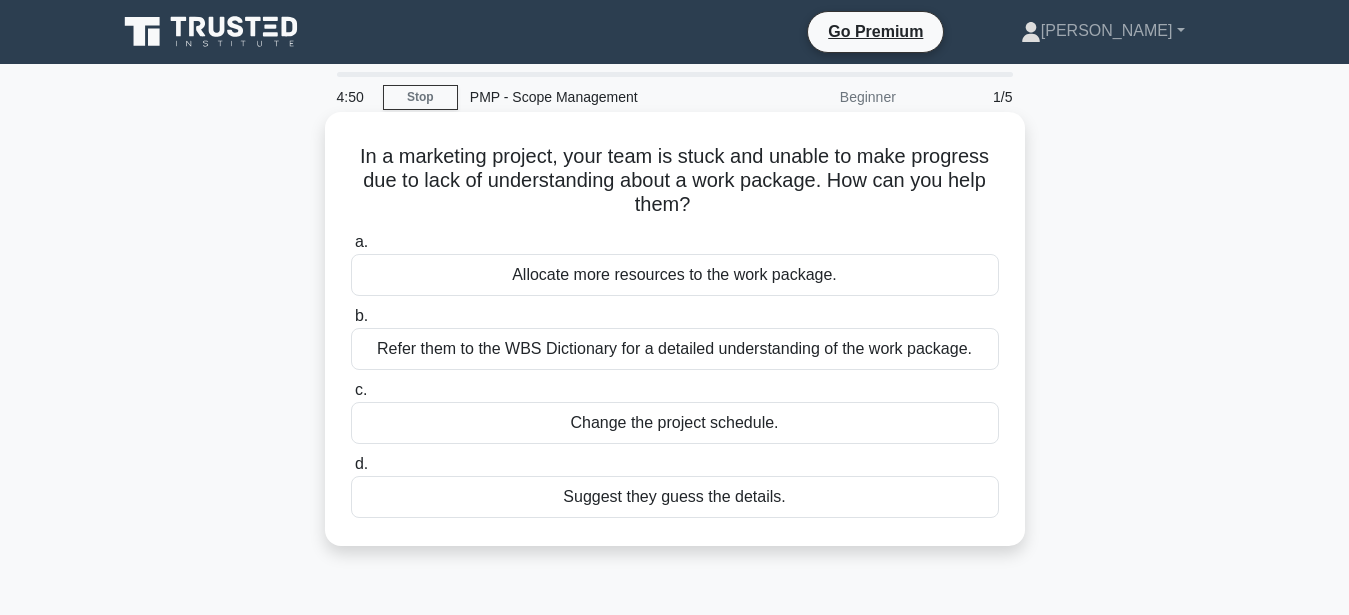 click on "Refer them to the WBS Dictionary for a detailed understanding of the work package." at bounding box center [675, 349] 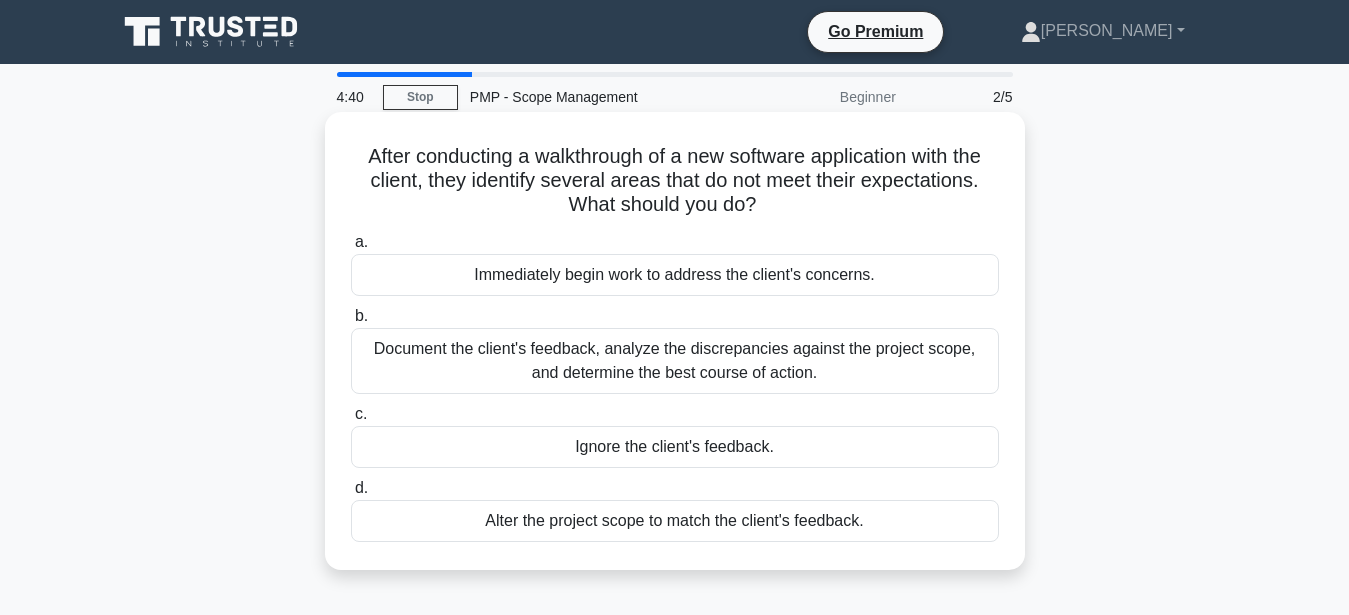 click on "Document the client's feedback, analyze the discrepancies against the project scope, and determine the best course of action." at bounding box center [675, 361] 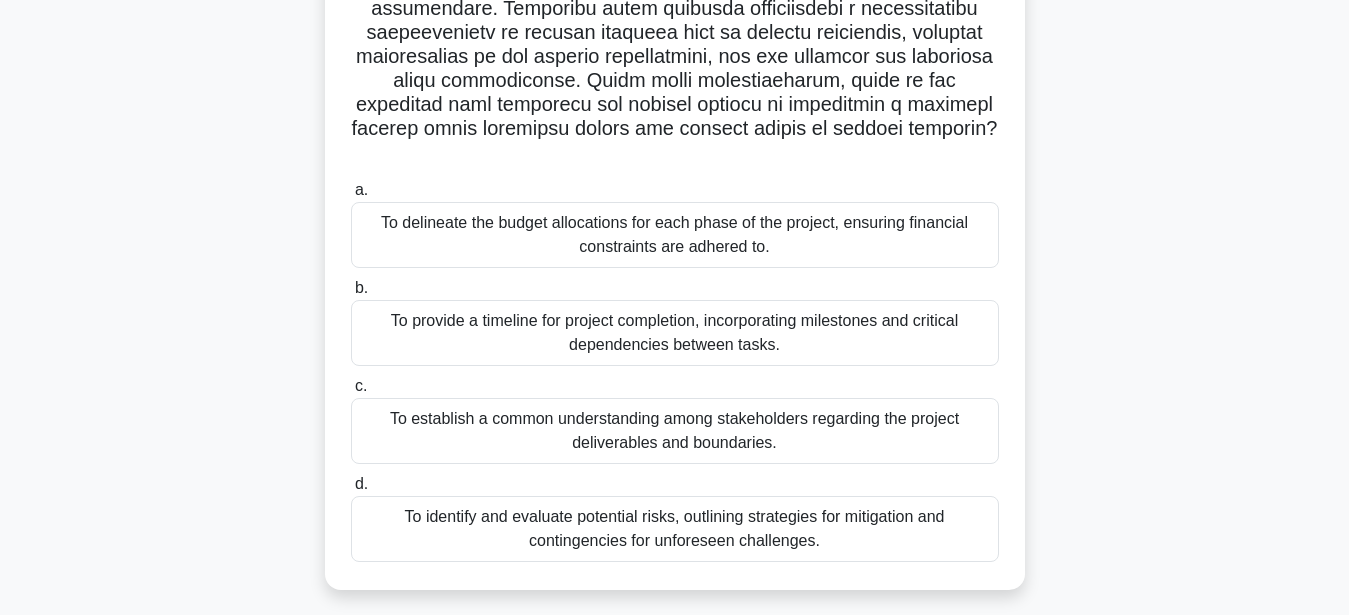 scroll, scrollTop: 408, scrollLeft: 0, axis: vertical 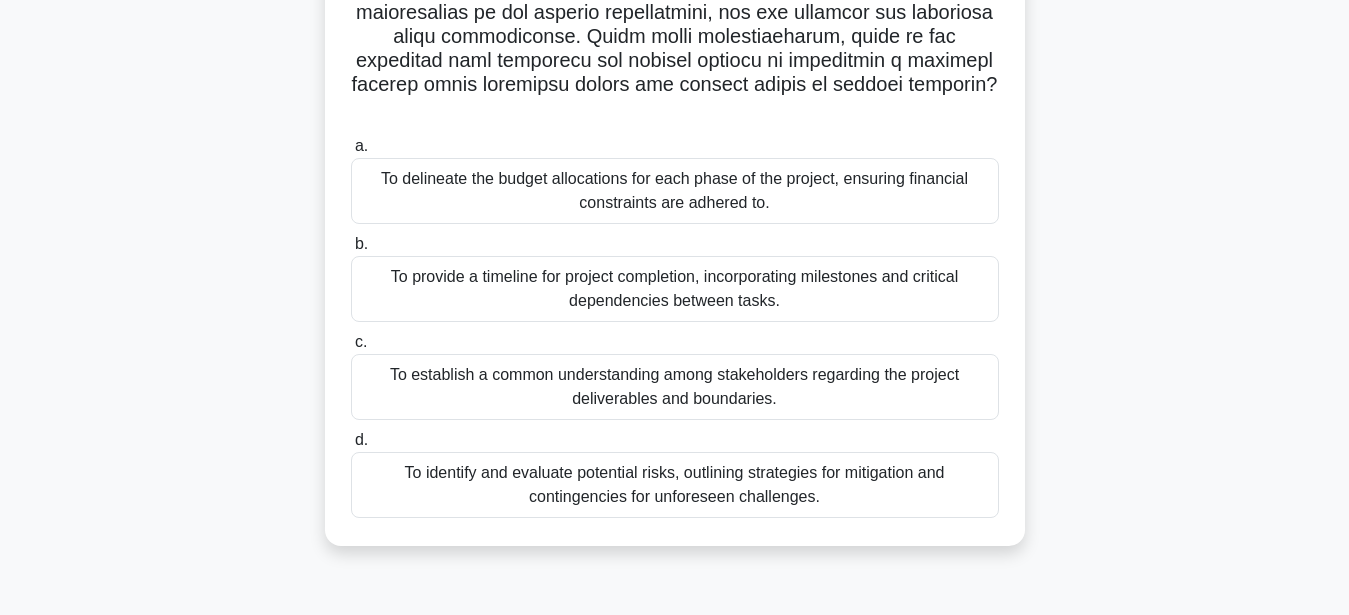 click on "To establish a common understanding among stakeholders regarding the project deliverables and boundaries." at bounding box center [675, 387] 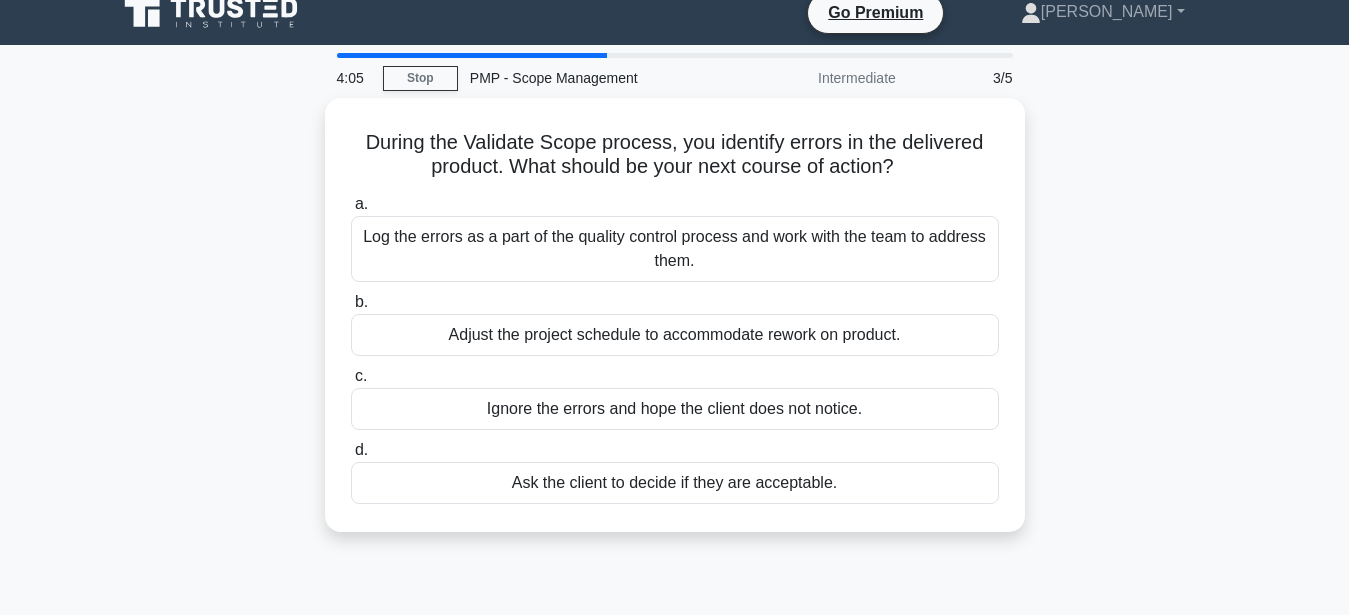 scroll, scrollTop: 0, scrollLeft: 0, axis: both 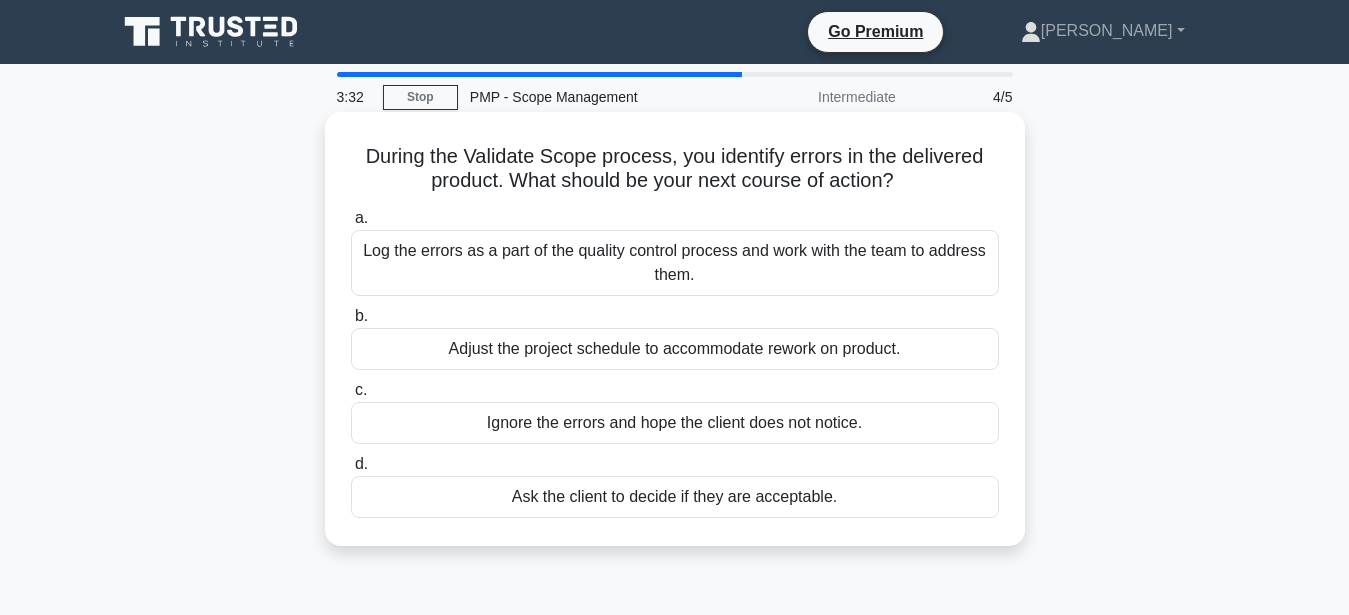 click on "Log the errors as a part of the quality control process and work with the team to address them." at bounding box center (675, 263) 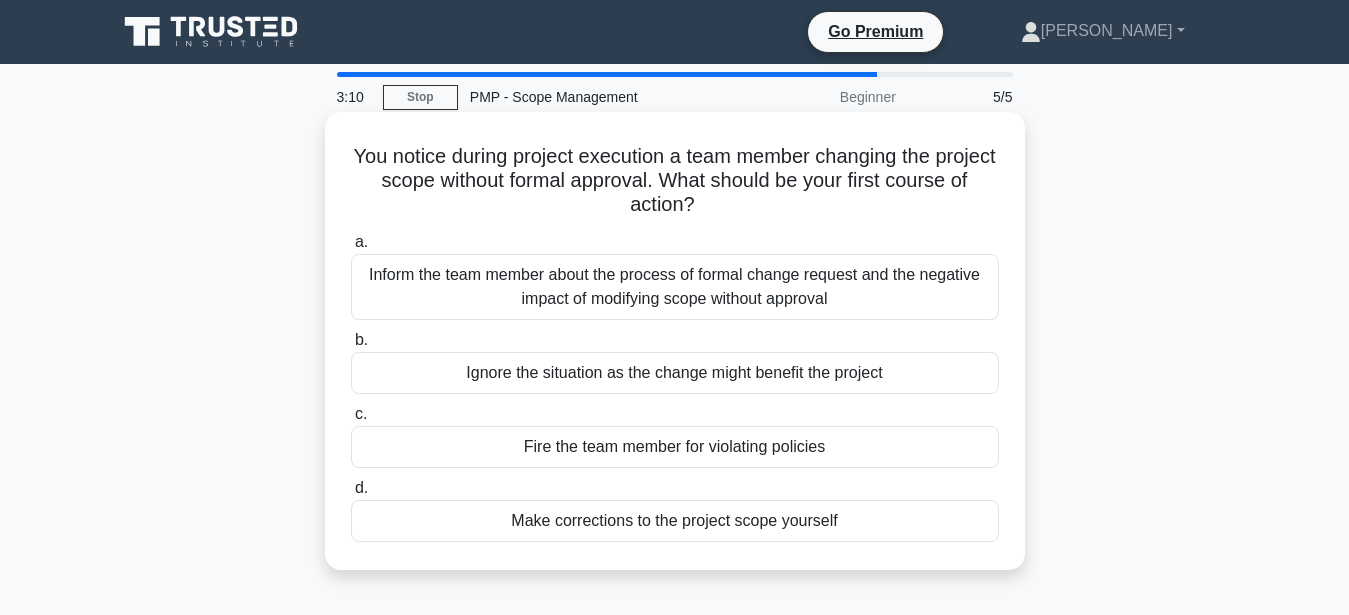 click on "Inform the team member about the process of formal change request and the negative impact of modifying scope without approval" at bounding box center [675, 287] 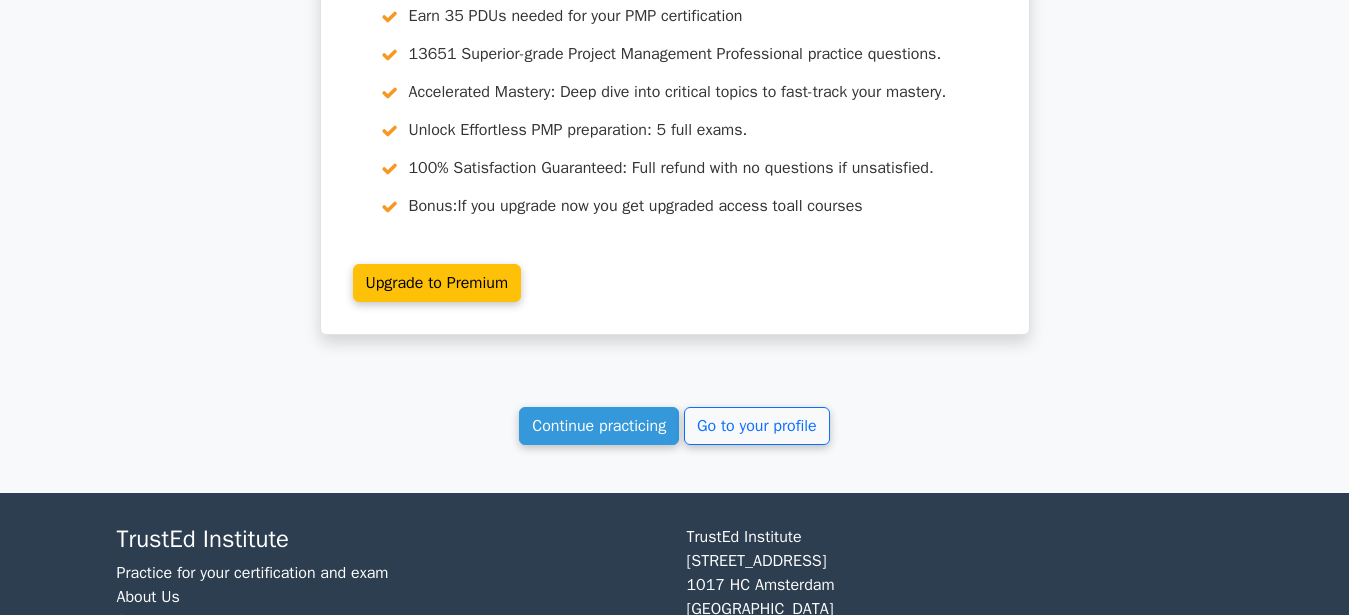 scroll, scrollTop: 3087, scrollLeft: 0, axis: vertical 